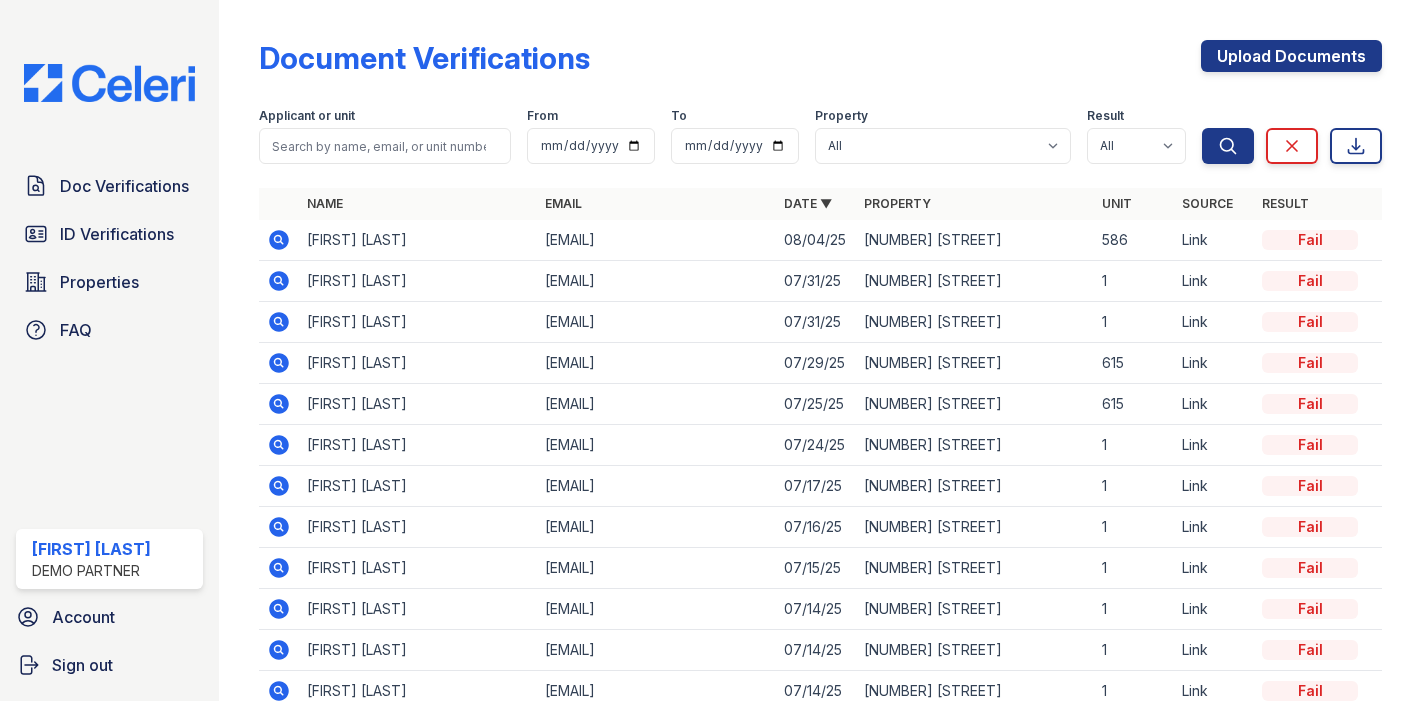 scroll, scrollTop: 0, scrollLeft: 0, axis: both 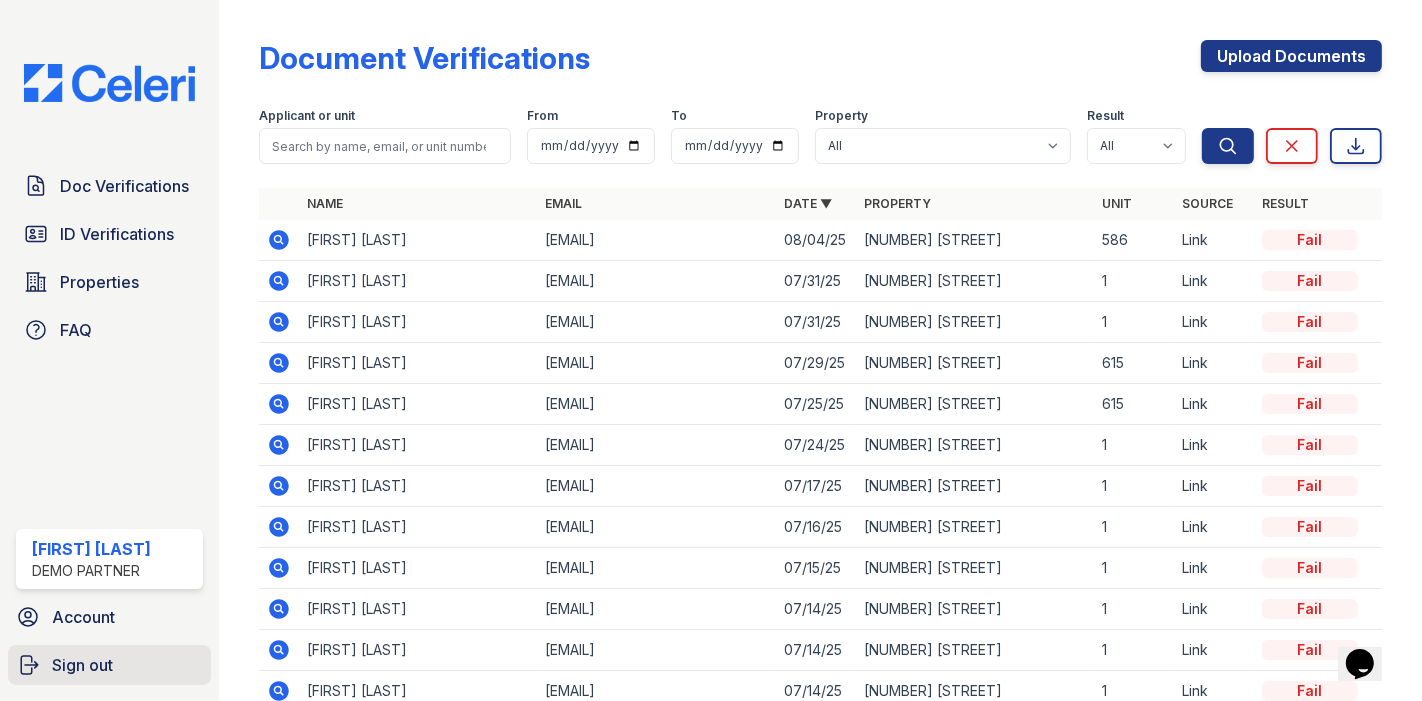 click on "Sign out" at bounding box center (82, 665) 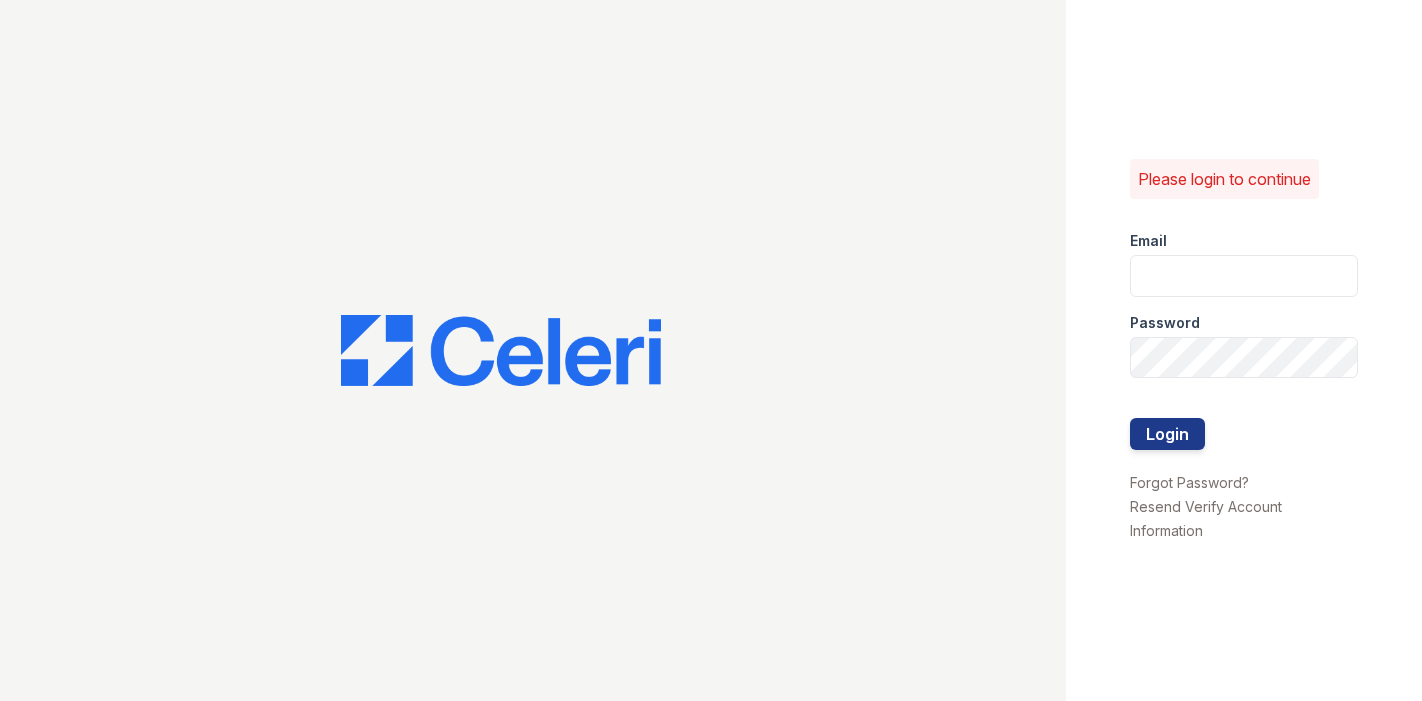 scroll, scrollTop: 0, scrollLeft: 0, axis: both 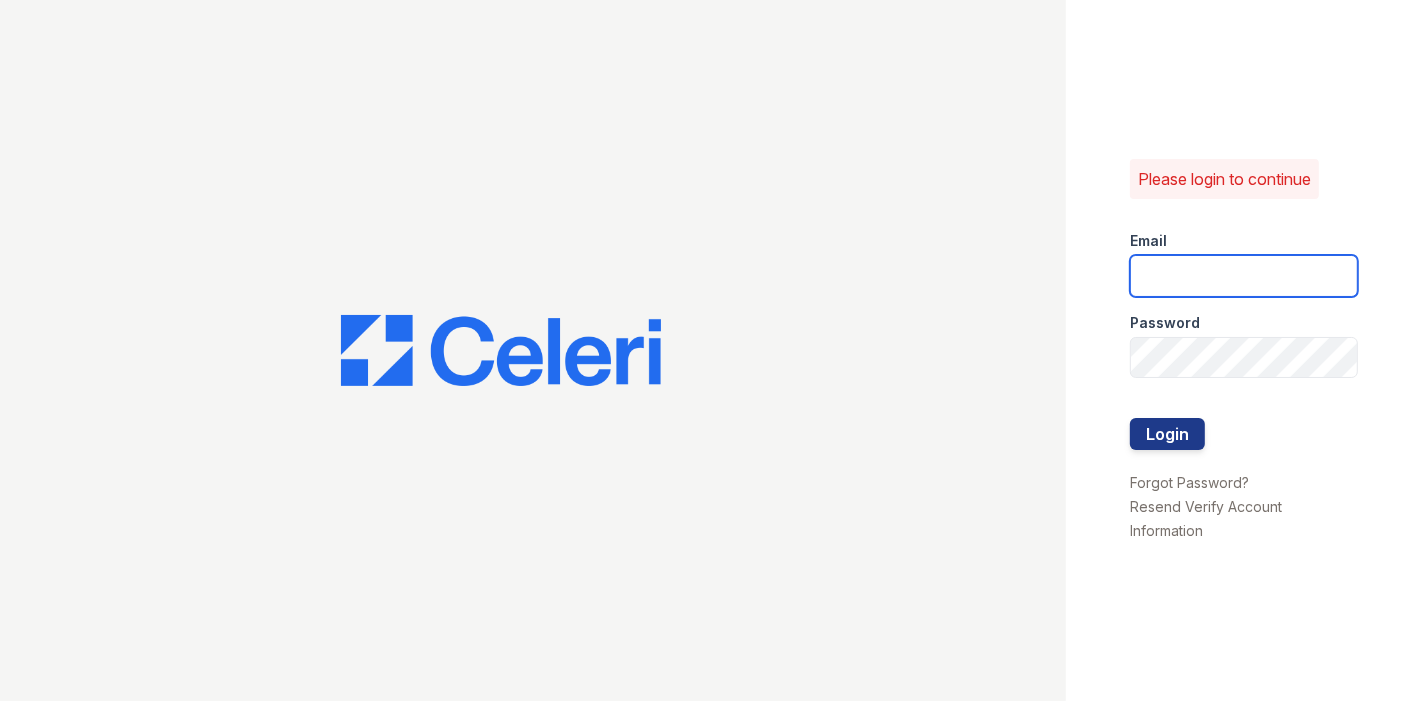 click at bounding box center (1244, 276) 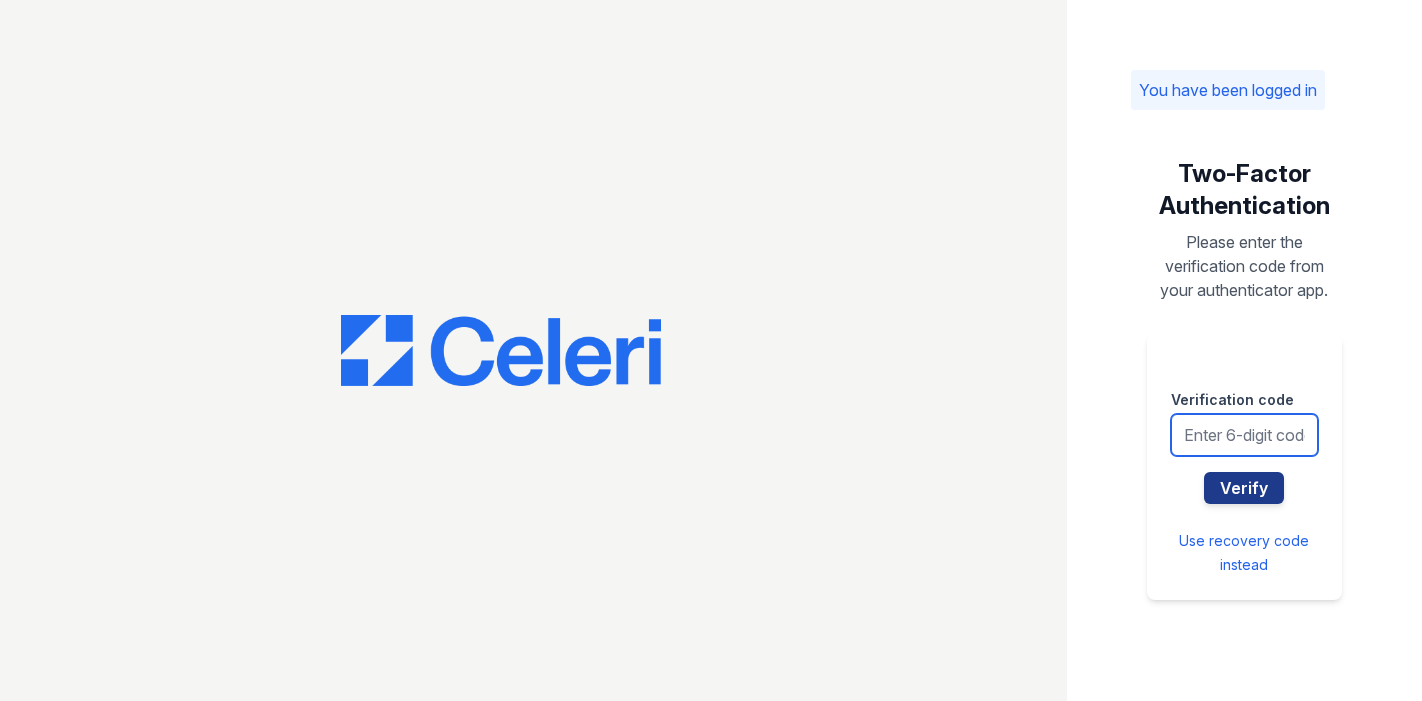 type on "176206" 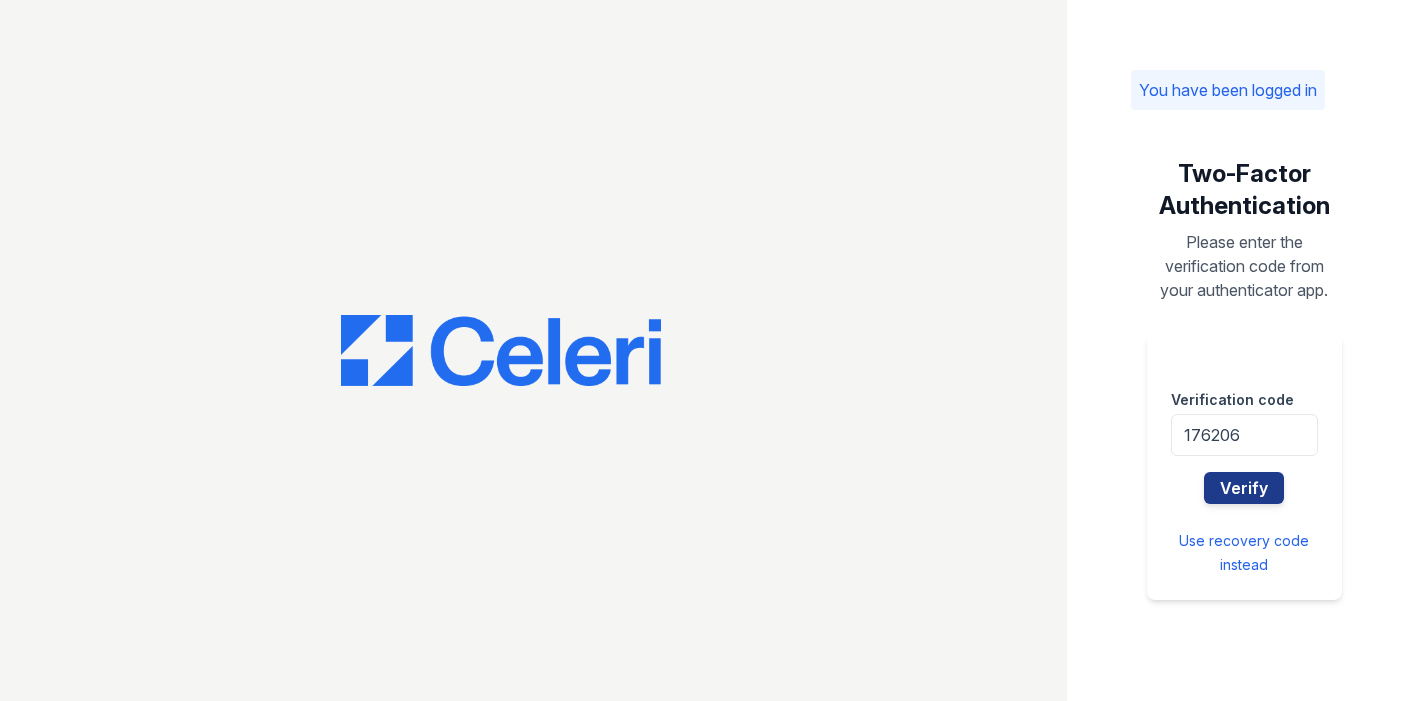 scroll, scrollTop: 0, scrollLeft: 0, axis: both 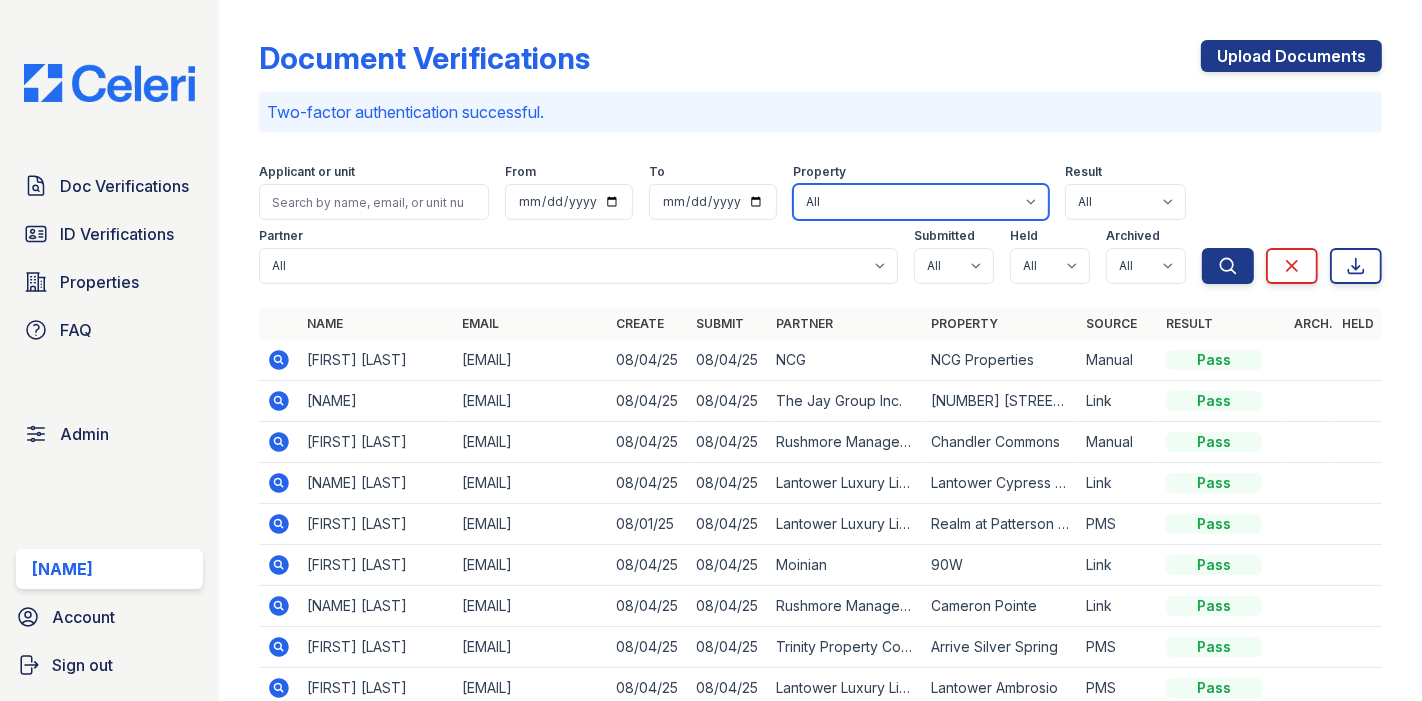 click on "All
0000 Kinney Avenue
09 Cape Coral
10006 North Glowing Forge Court
1000 Marketing Service #001
1000 Parkview Drive, #226
1001 Ralston Street
10029 Erie Place
1002 Hickory Lane
1002 North 24th Avenue
1003 Woodward St. Apt. Frt.
1003 Woodward St. Apt. rear
1004 Wylie Street Southeast
1005 Augusta Drive
1005 Bellwood Avenue
1005 Coolspring
1006 Hampton Court Northwest
1007 North California Avenue
1009 Little Street
100 John
100 Private Road 3376 F
100 Private Road 3376G
100 Stratford Lakes Drive
100 Sullivan Place
1010 Cedar Drive
101 1/2 State Street
1011 Mirbeck Lane
10122 South Avenue M
10127 Glorious Moon Court
1012 West 42nd Avenue
1013 Bellwood Avenue
1014 Kenwood St. 1st Flr.
1014 Kenwood St. 2nd Flr.
1015 Cherry Street
1015 Elm Street Apt. A 1st floor
1015 Elm Street Apt B 2nd floor
1017 Holland Avenue
1017 Jefferson Street
1019 Christopher Drive
1019 Christopher Drive (OLD)
101 Enterprise Drive
101 Lorilane Drive" at bounding box center (921, 202) 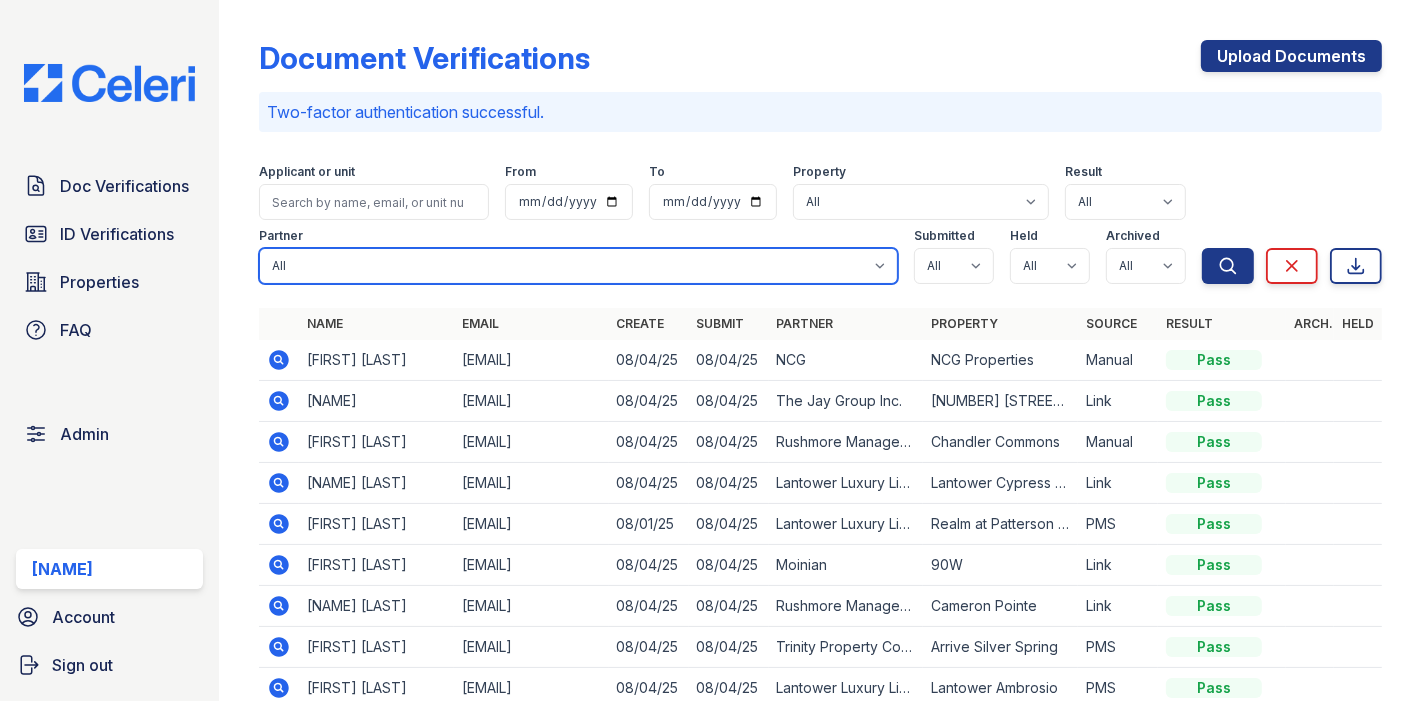 click on "All
21st Century Property Management
Acme Corp.
ACME Properties
Alliah Management
Alta Vita PM
aMaxima Realty
Armadillo
Asset Living
Asset Realty Management
Avenue One
Bear Peak Capital
Berger Enterprises
BG Management
Bridge PM
Broad Management
CAF Management
Canvas Property Group
Carolina Property Access
Celeri
Cho Luxury Rentals
CMS
Cobalt Property Services
Cottonwood Group
Cross River Communities
Cushman & Wakefiled
Dean & Associates
Demo Partner
DLH
Domes Management
Dominion Realty Services
Double Key Management
ES Property Management
Extend
First Service Residential
Forest Equities
Forza Property Management Services
Ghan and Cooper Multifamily
GLJ Real Estate
Gold Key Investments
Green Cedar Management
Greystar
Haven Rock Investments
Heartland Realty Investors
High Fidelity Property Management
HomeRiver Group
ICI
Kaito Management Corp
Kokes Properties
Lalebe Properties
Lantower Luxury Living
Leste" at bounding box center (578, 266) 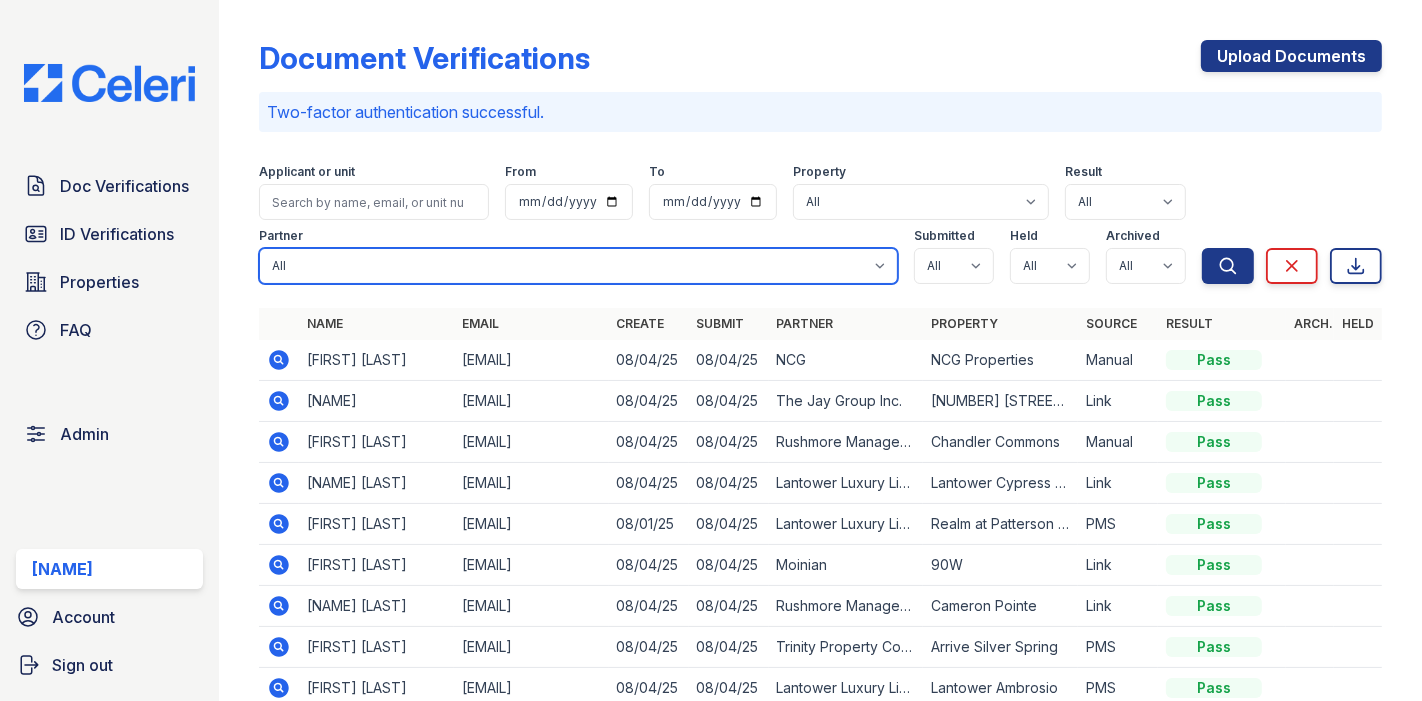 select on "57" 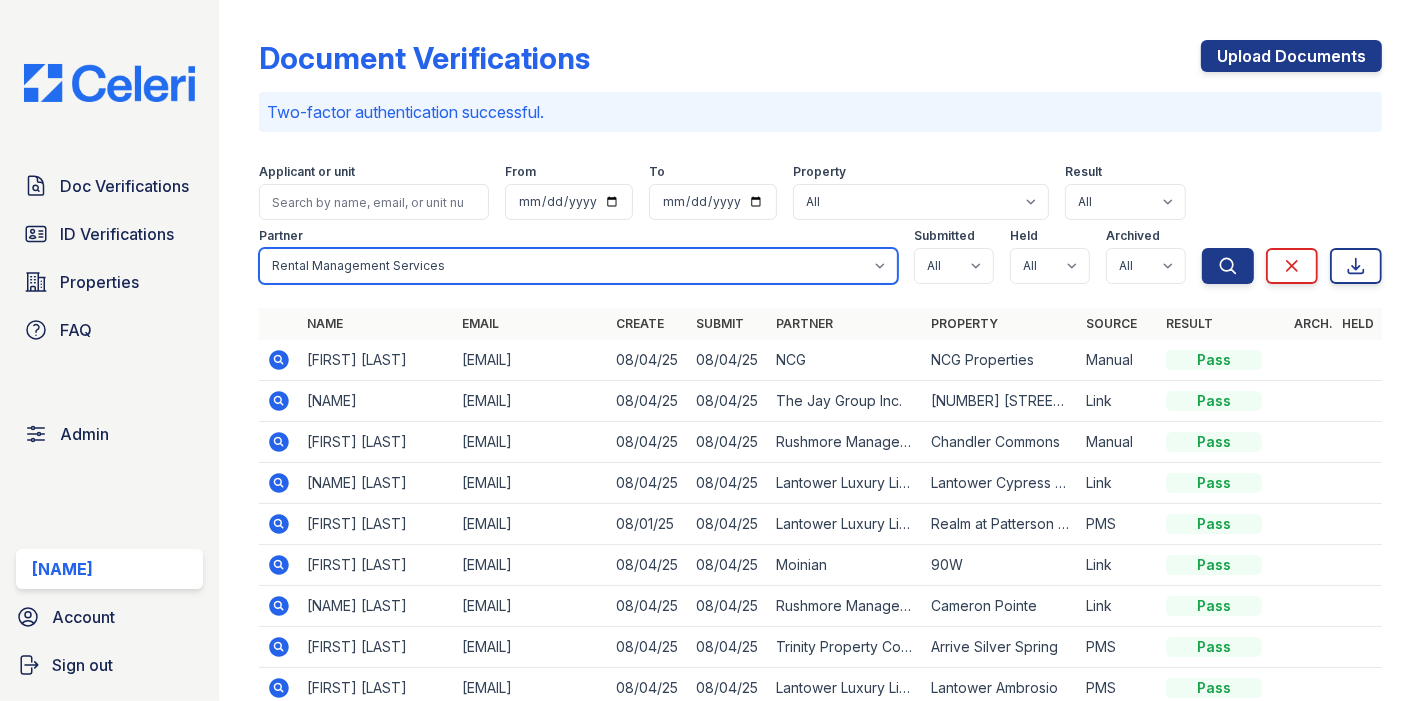 click on "All
21st Century Property Management
Acme Corp.
ACME Properties
Alliah Management
Alta Vita PM
aMaxima Realty
Armadillo
Asset Living
Asset Realty Management
Avenue One
Bear Peak Capital
Berger Enterprises
BG Management
Bridge PM
Broad Management
CAF Management
Canvas Property Group
Carolina Property Access
Celeri
Cho Luxury Rentals
CMS
Cobalt Property Services
Cottonwood Group
Cross River Communities
Cushman & Wakefiled
Dean & Associates
Demo Partner
DLH
Domes Management
Dominion Realty Services
Double Key Management
ES Property Management
Extend
First Service Residential
Forest Equities
Forza Property Management Services
Ghan and Cooper Multifamily
GLJ Real Estate
Gold Key Investments
Green Cedar Management
Greystar
Haven Rock Investments
Heartland Realty Investors
High Fidelity Property Management
HomeRiver Group
ICI
Kaito Management Corp
Kokes Properties
Lalebe Properties
Lantower Luxury Living
Leste" at bounding box center (578, 266) 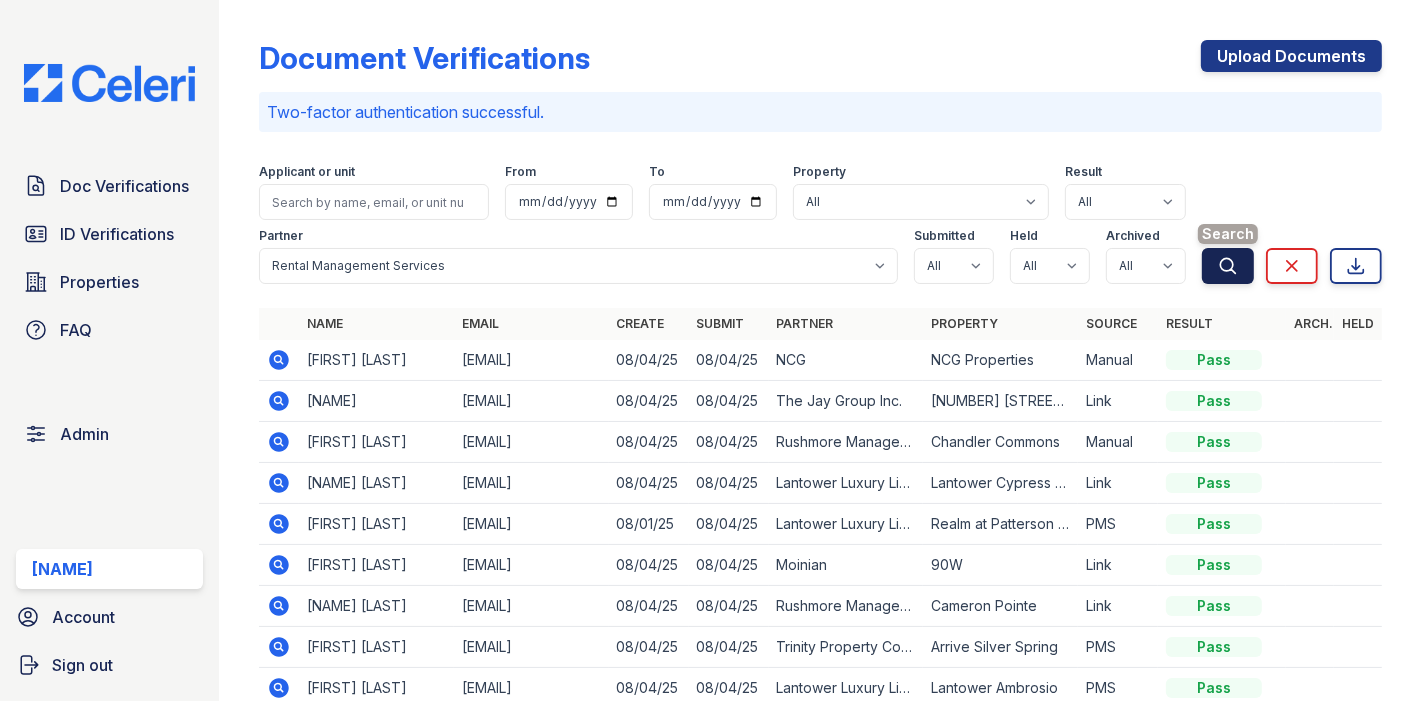 click 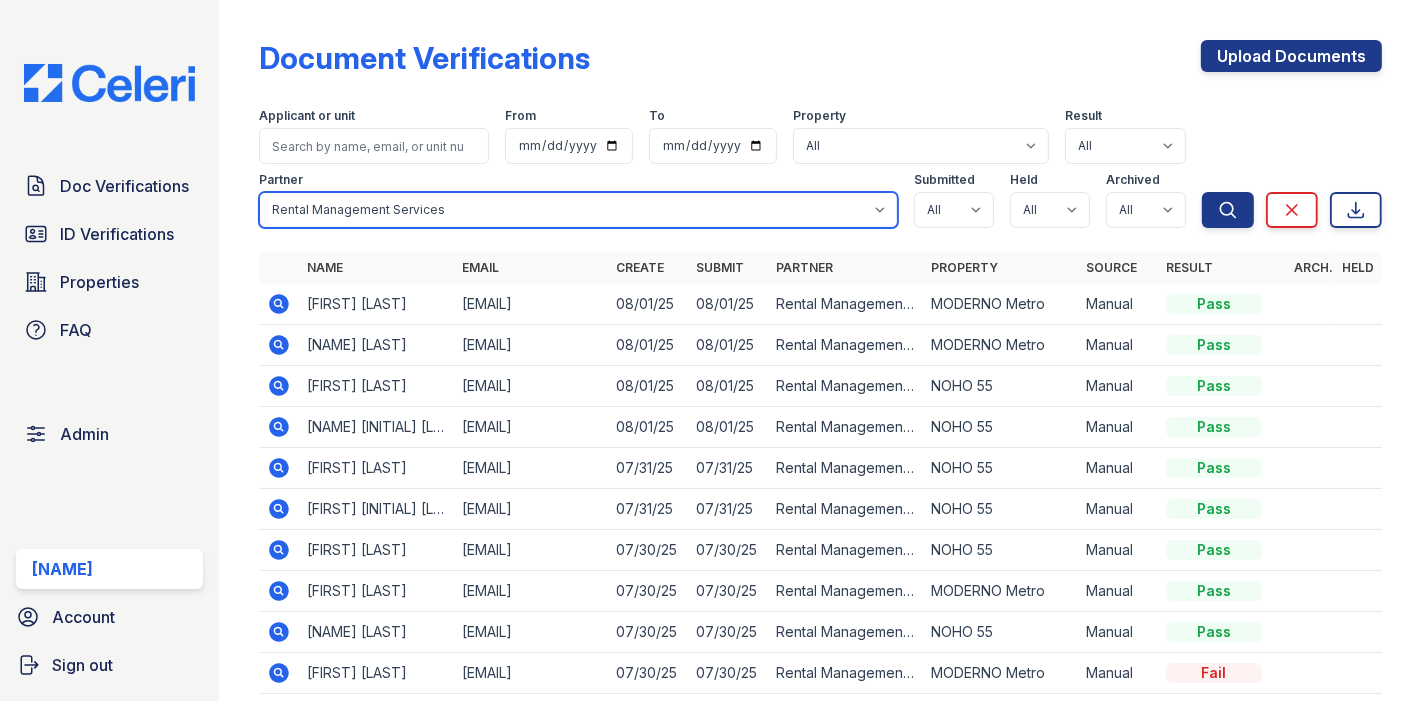 click on "All
21st Century Property Management
Acme Corp.
ACME Properties
Alliah Management
Alta Vita PM
aMaxima Realty
Armadillo
Asset Living
Asset Realty Management
Avenue One
Bear Peak Capital
Berger Enterprises
BG Management
Bridge PM
Broad Management
CAF Management
Canvas Property Group
Carolina Property Access
Celeri
Cho Luxury Rentals
CMS
Cobalt Property Services
Cottonwood Group
Cross River Communities
Cushman & Wakefiled
Dean & Associates
Demo Partner
DLH
Domes Management
Dominion Realty Services
Double Key Management
ES Property Management
Extend
First Service Residential
Forest Equities
Forza Property Management Services
Ghan and Cooper Multifamily
GLJ Real Estate
Gold Key Investments
Green Cedar Management
Greystar
Haven Rock Investments
Heartland Realty Investors
High Fidelity Property Management
HomeRiver Group
ICI
Kaito Management Corp
Kokes Properties
Lalebe Properties
Lantower Luxury Living
Leste" at bounding box center (578, 210) 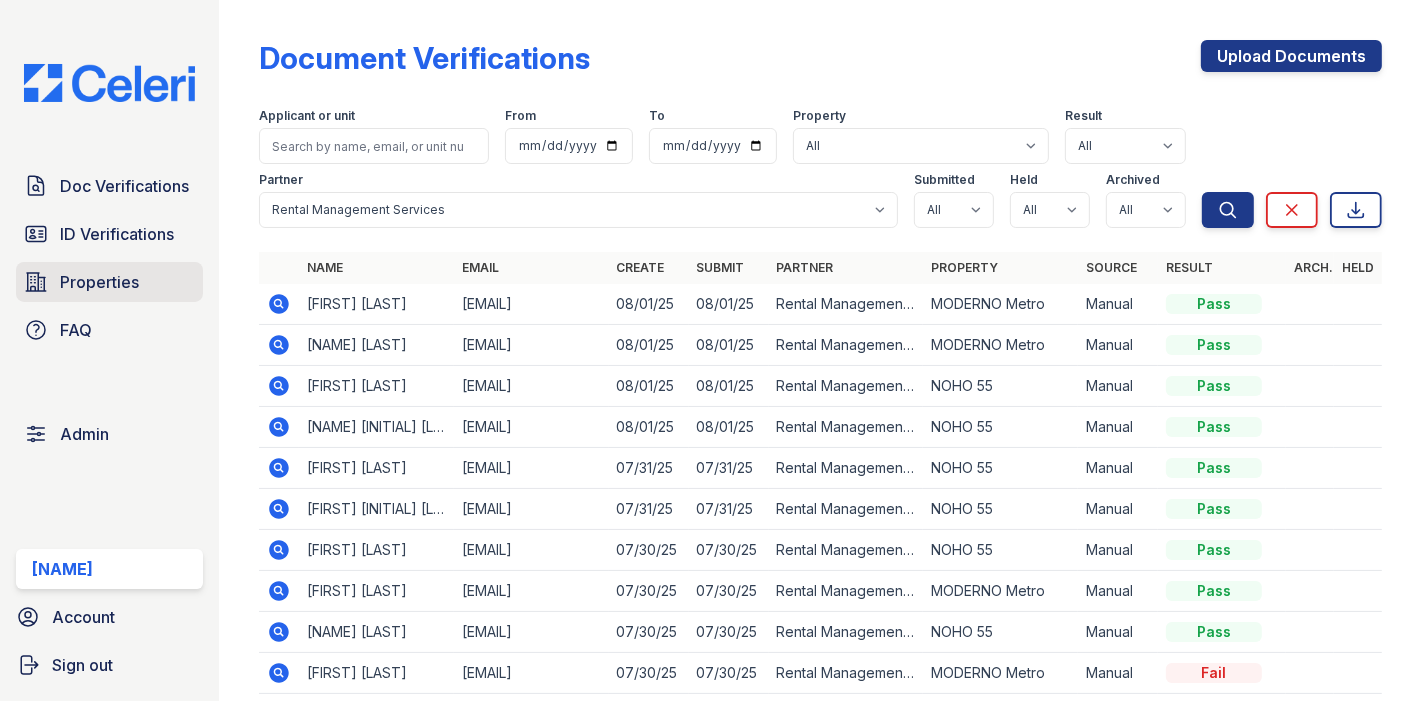 click on "Properties" at bounding box center (99, 282) 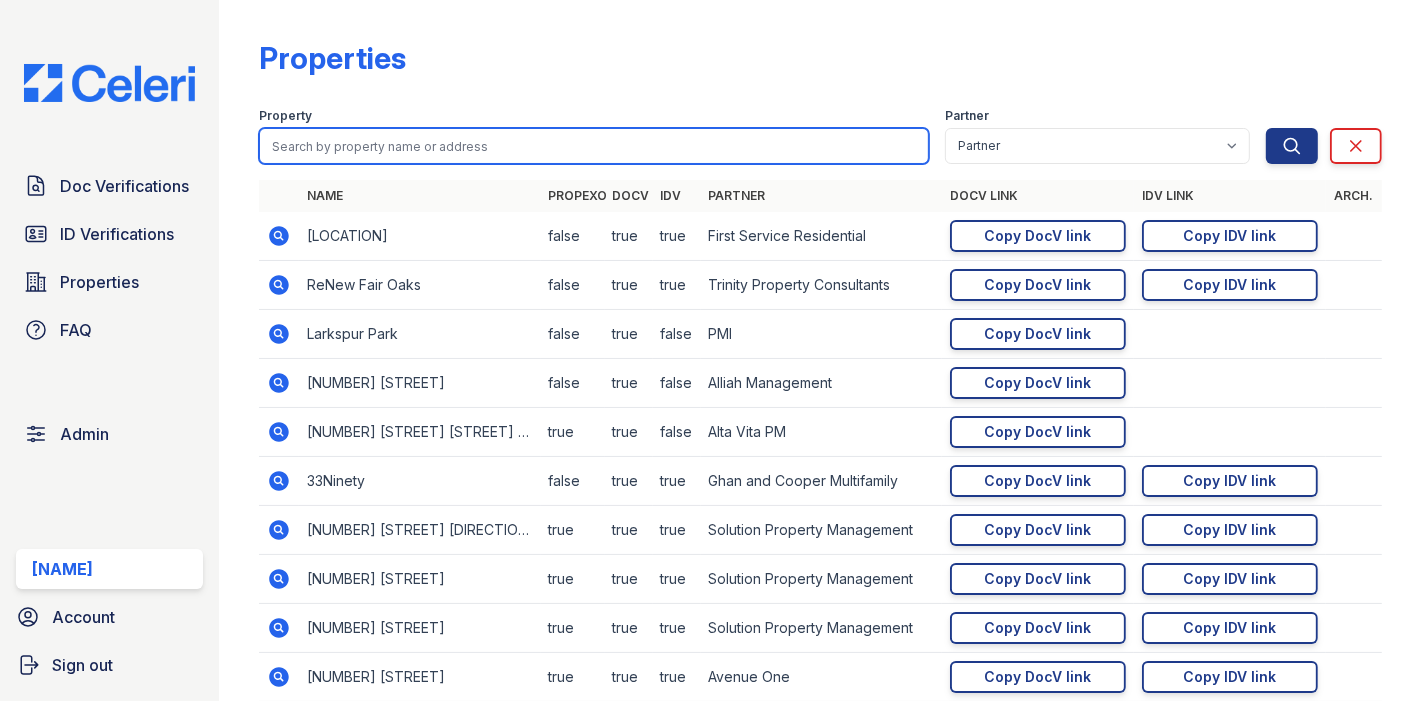 click at bounding box center [594, 146] 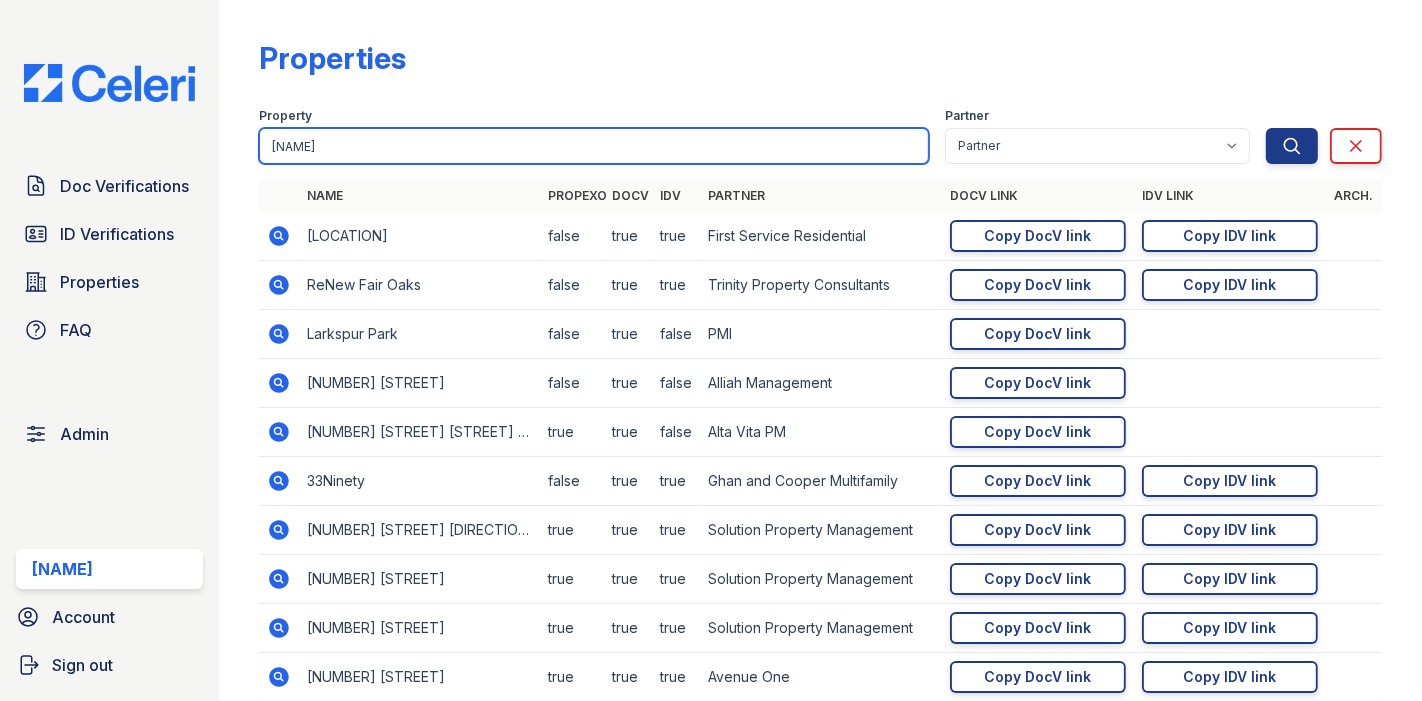 type on "elizabeth" 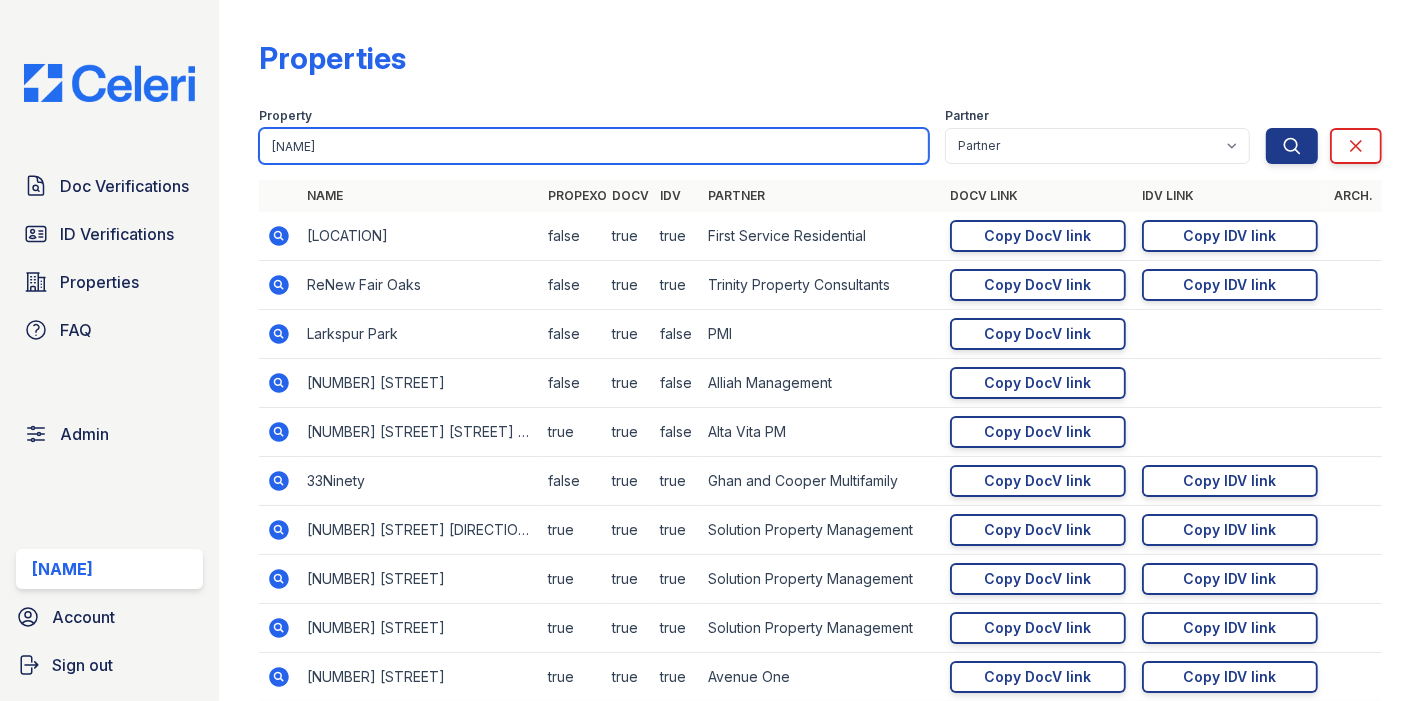 click on "Search" at bounding box center (1292, 146) 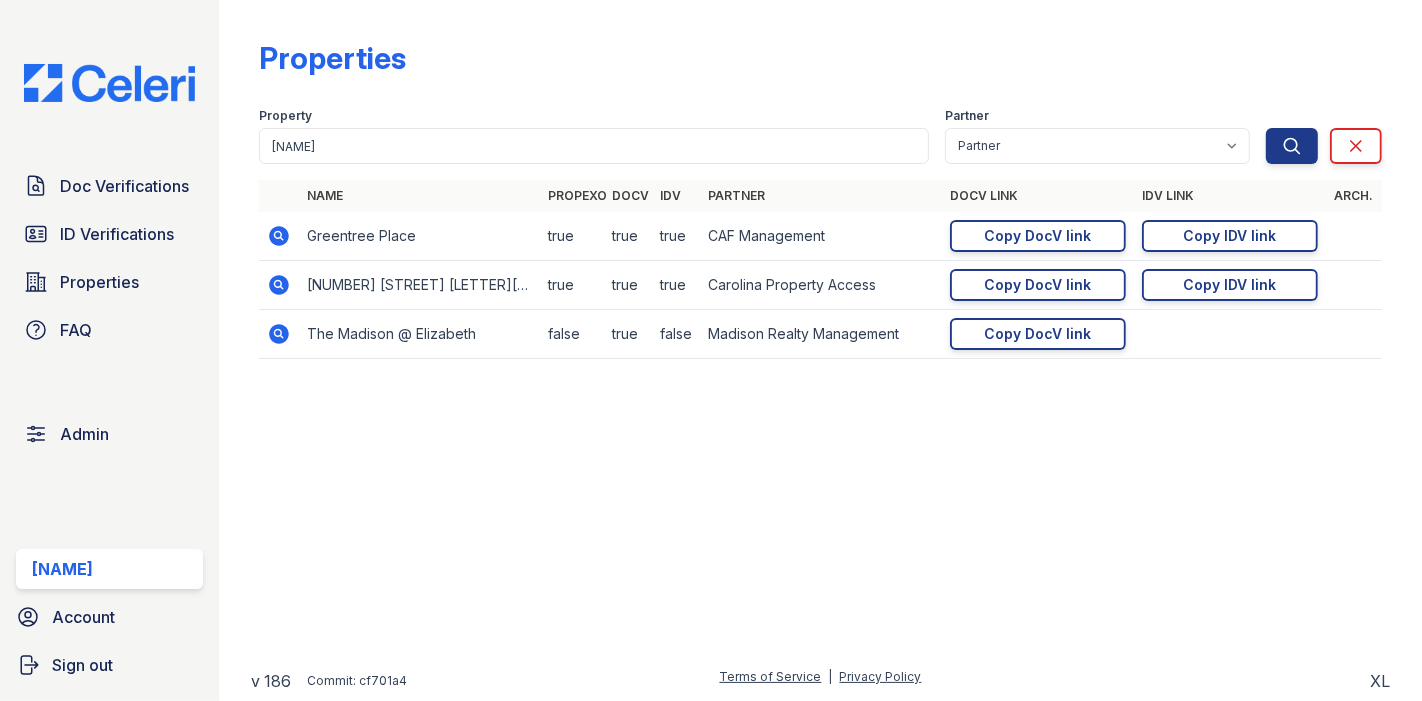 click 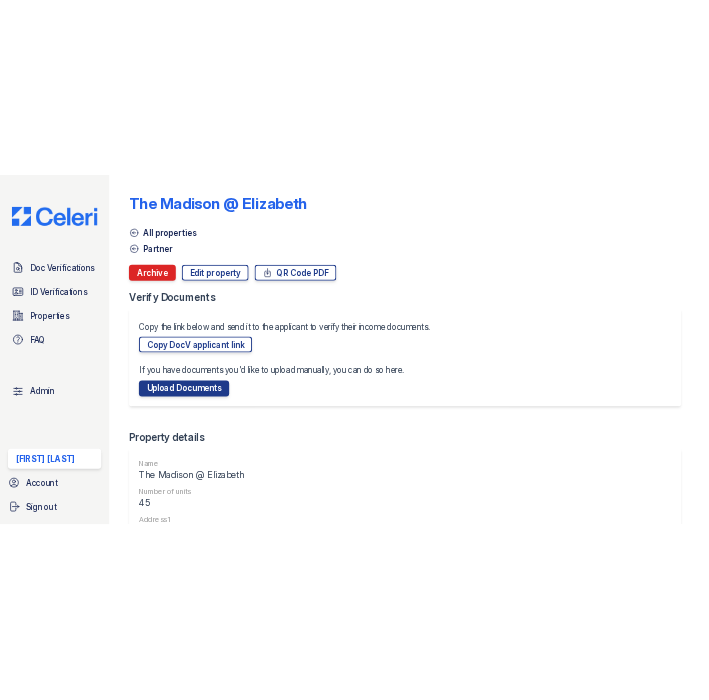 scroll, scrollTop: 0, scrollLeft: 0, axis: both 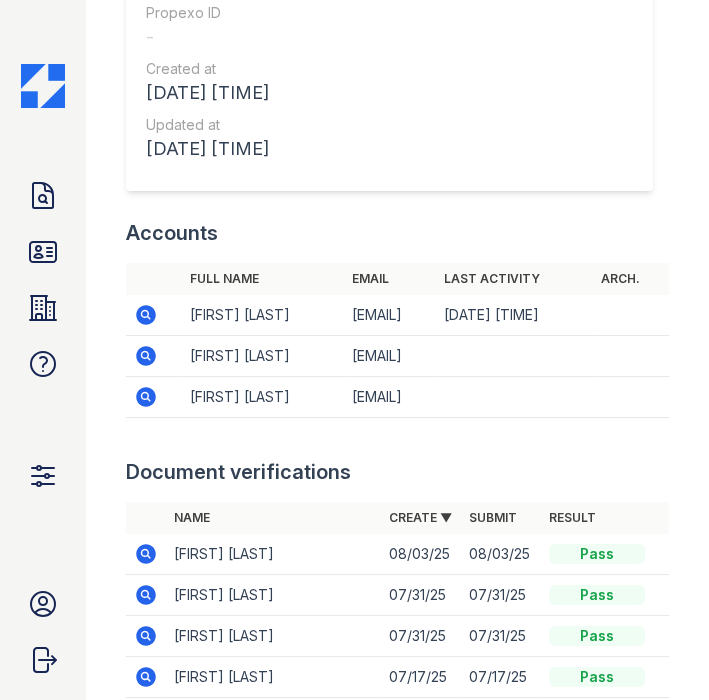 click at bounding box center (146, 554) 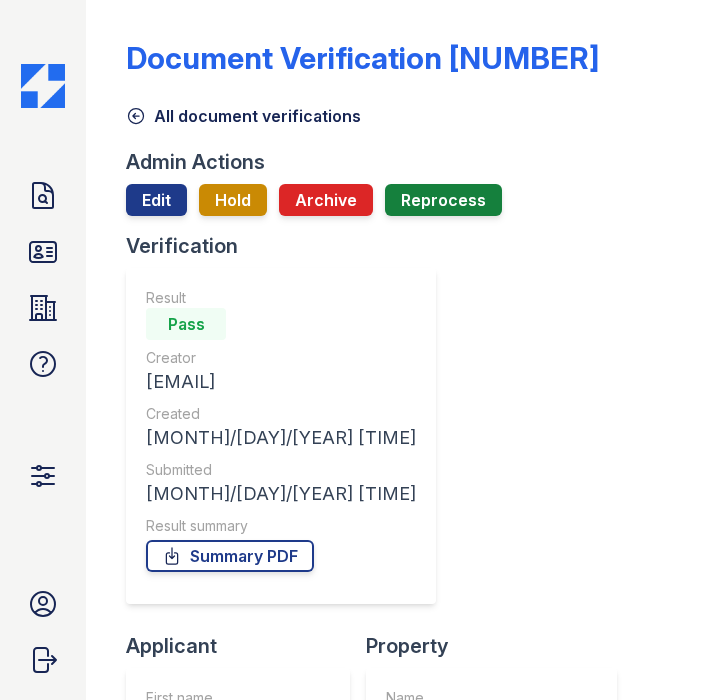 scroll, scrollTop: 0, scrollLeft: 0, axis: both 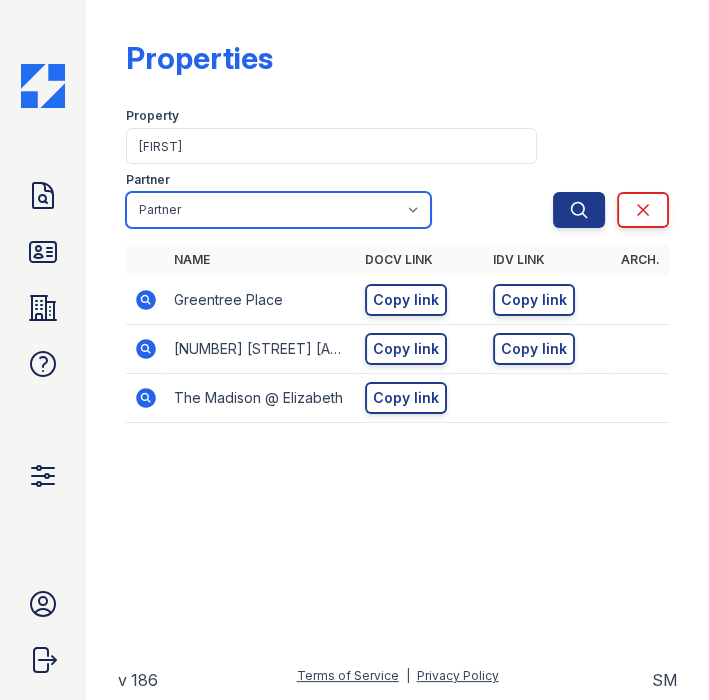 click on "Partner
21st Century Property Management
Acme Corp.
ACME Properties
Alliah Management
Alta Vita PM
aMaxima Realty
Armadillo
Asset Living
Asset Realty Management
Avenue One
Bear Peak Capital
Berger Enterprises
BG Management
Bridge PM
Broad Management
CAF Management
Canvas Property Group
Carolina Property Access
Celeri
Cho Luxury Rentals
CMS
Cobalt Property Services
Cottonwood Group
Cross River Communities
Cushman & Wakefiled
Dean & Associates
Demo Partner
DLH
Domes Management
Dominion Realty Services
Double Key Management
ES Property Management
Extend
First Service Residential
Forest Equities
Forza Property Management Services
Ghan and Cooper Multifamily
GLJ Real Estate
Gold Key Investments
Green Cedar Management
Greystar
Haven Rock Investments
Heartland Realty Investors
High Fidelity Property Management
HomeRiver Group
ICI
Kaito Management Corp
Kokes Properties
Lalebe Properties
Lantower Luxury Living
Leste" at bounding box center [278, 210] 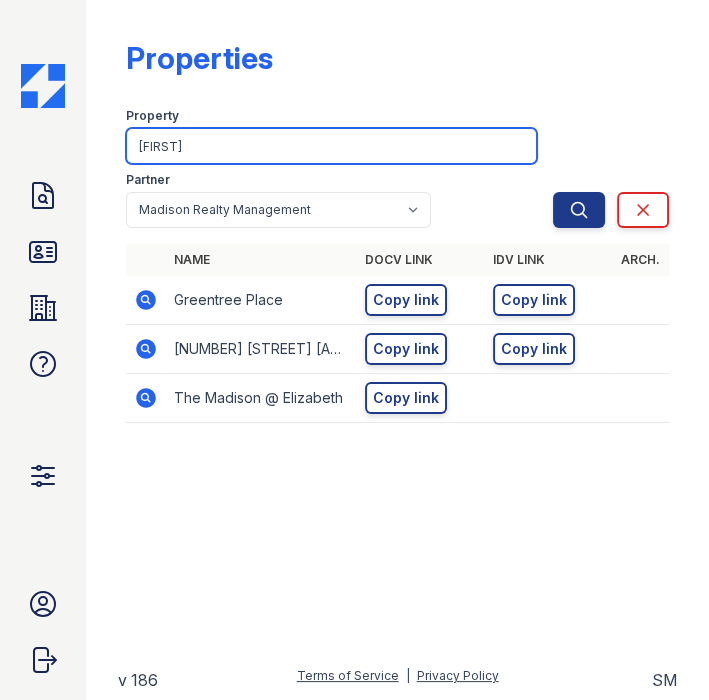 click on "elizabeth" at bounding box center [331, 146] 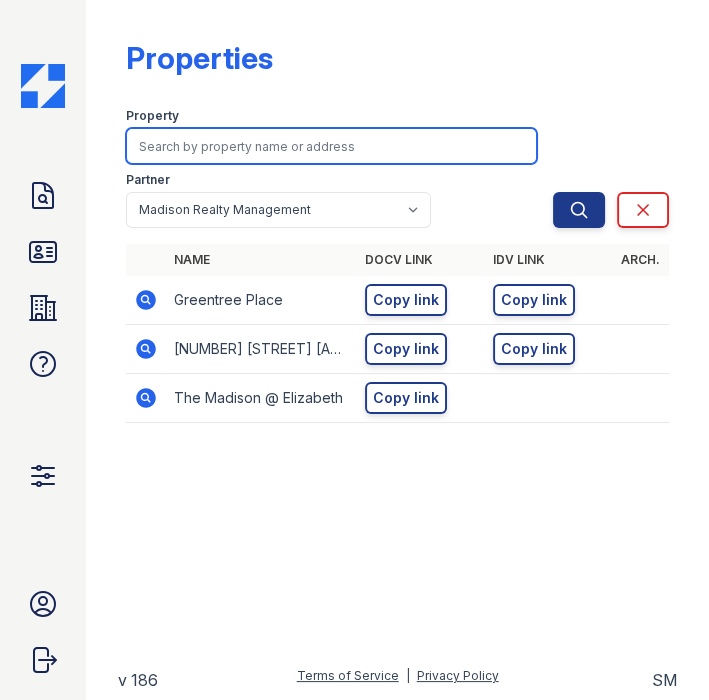 type 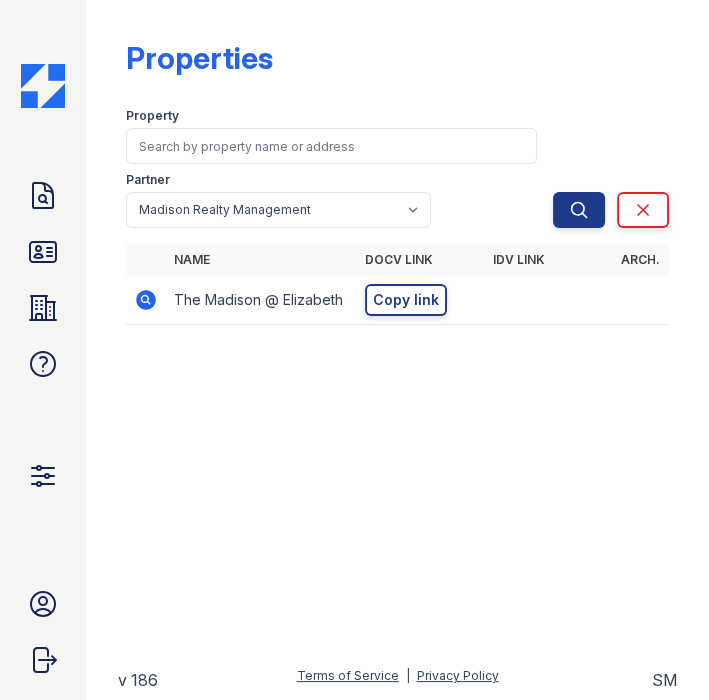 click 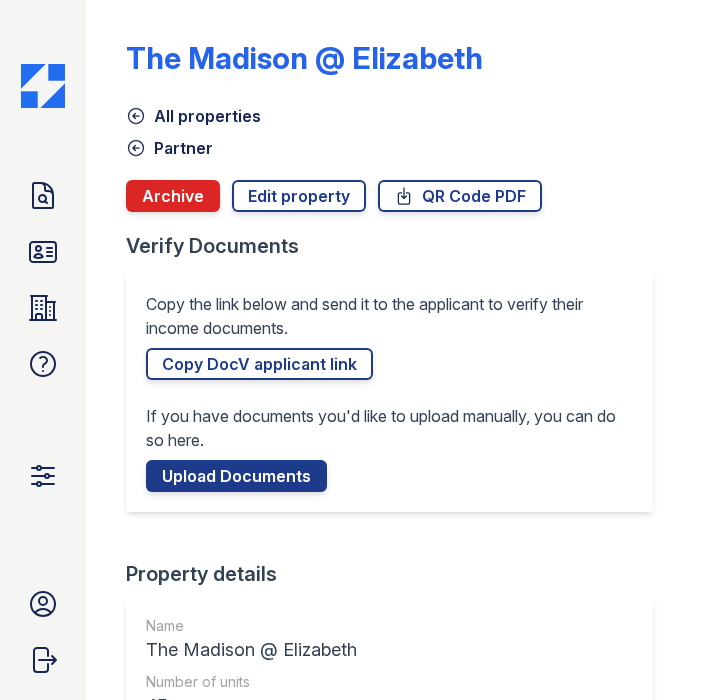 scroll, scrollTop: 0, scrollLeft: 0, axis: both 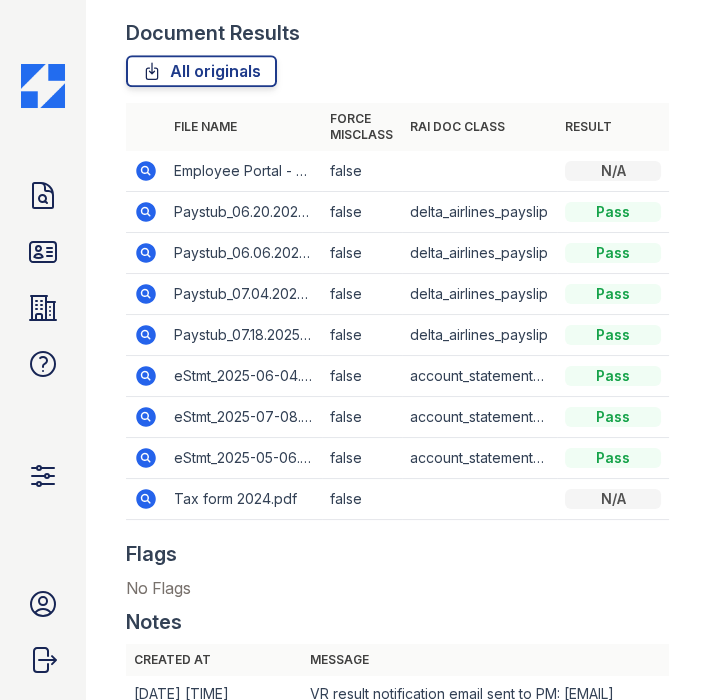 click 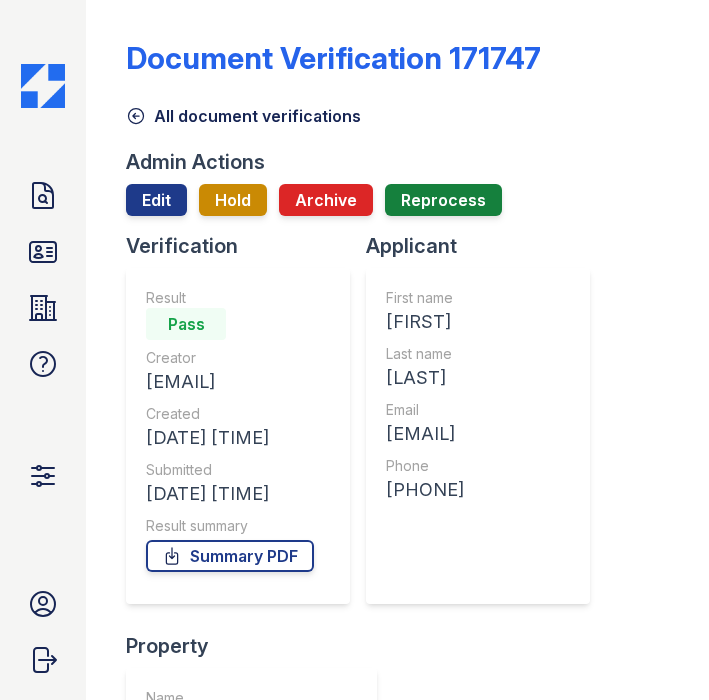 scroll, scrollTop: 0, scrollLeft: 0, axis: both 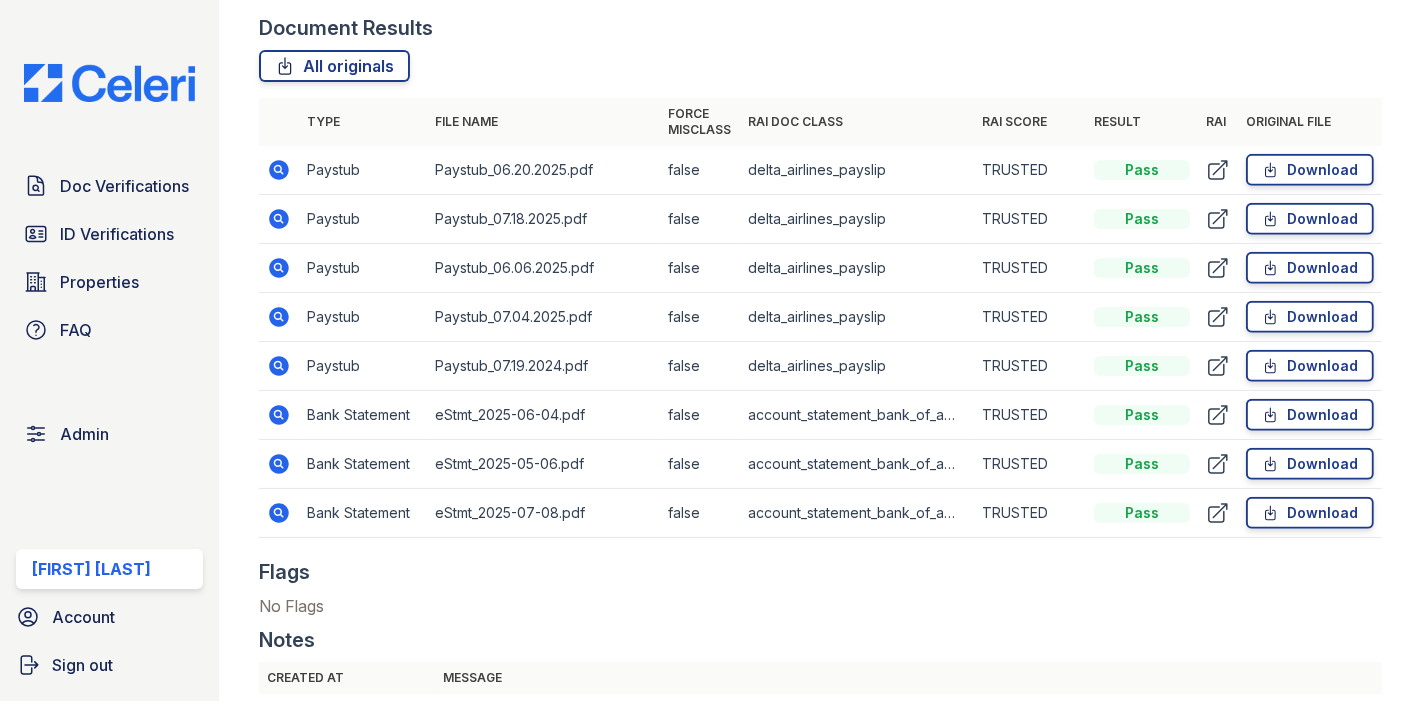 click 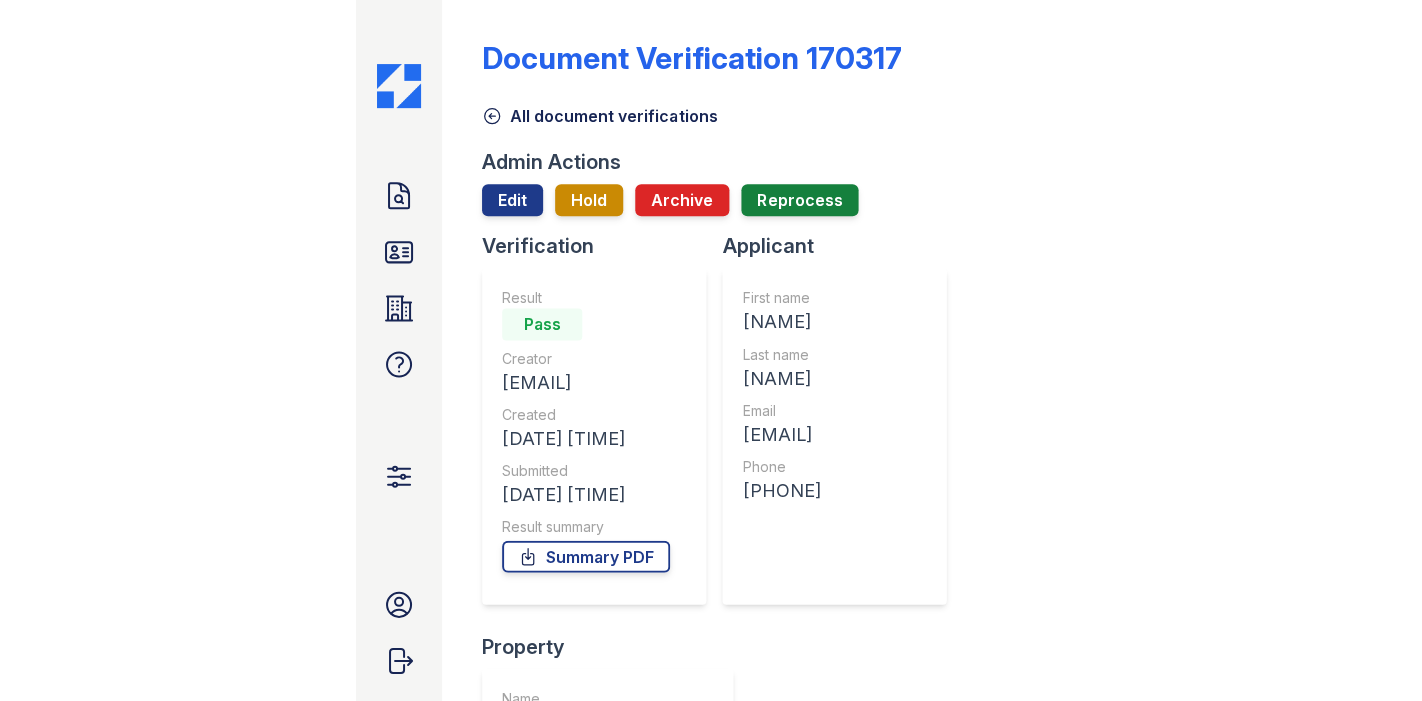 scroll, scrollTop: 0, scrollLeft: 0, axis: both 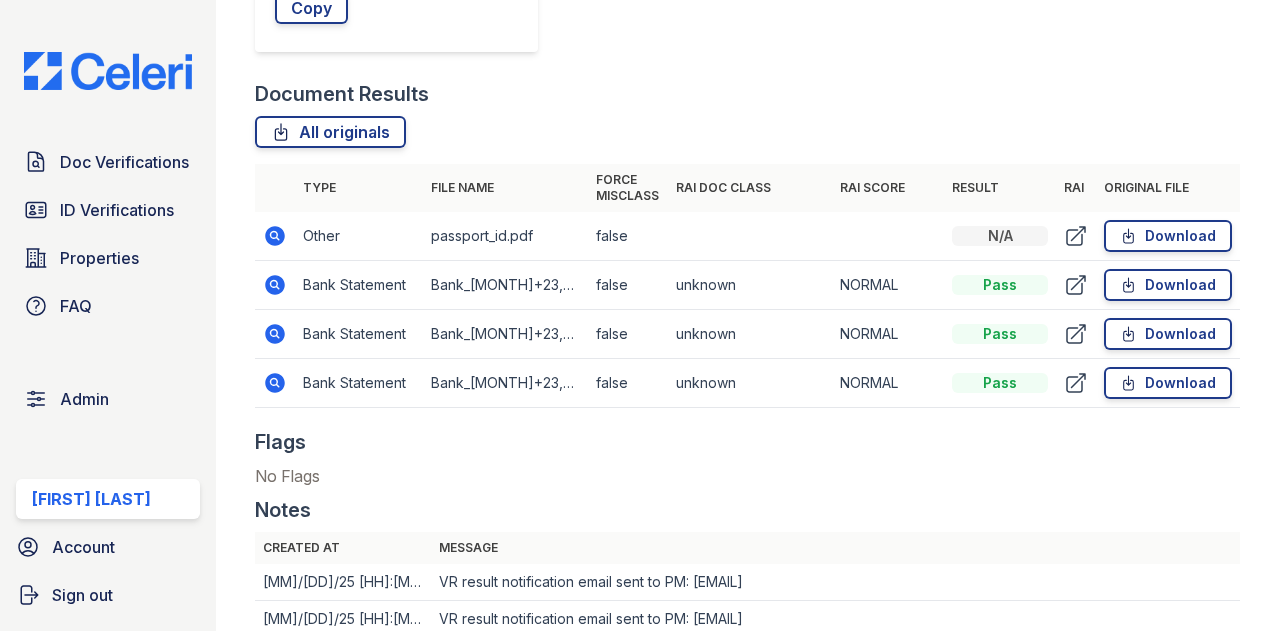 click 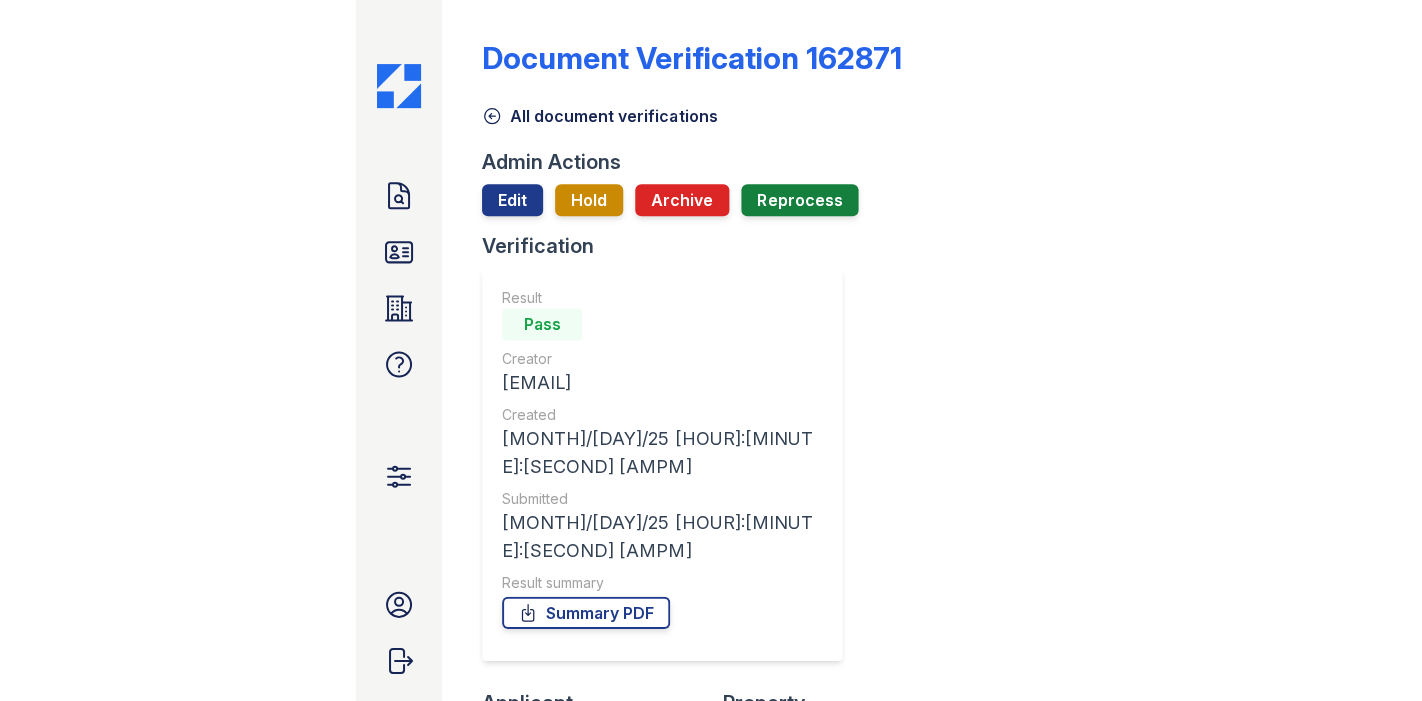 scroll, scrollTop: 0, scrollLeft: 0, axis: both 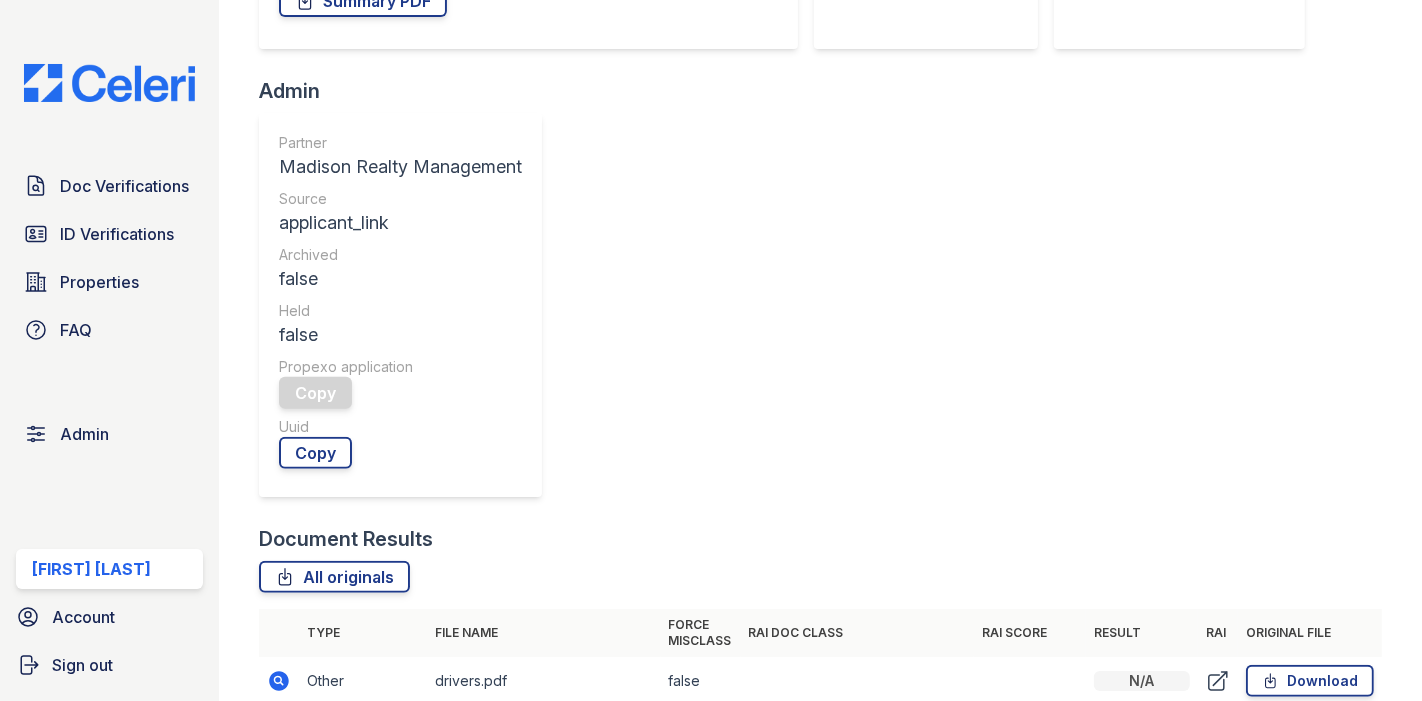 click 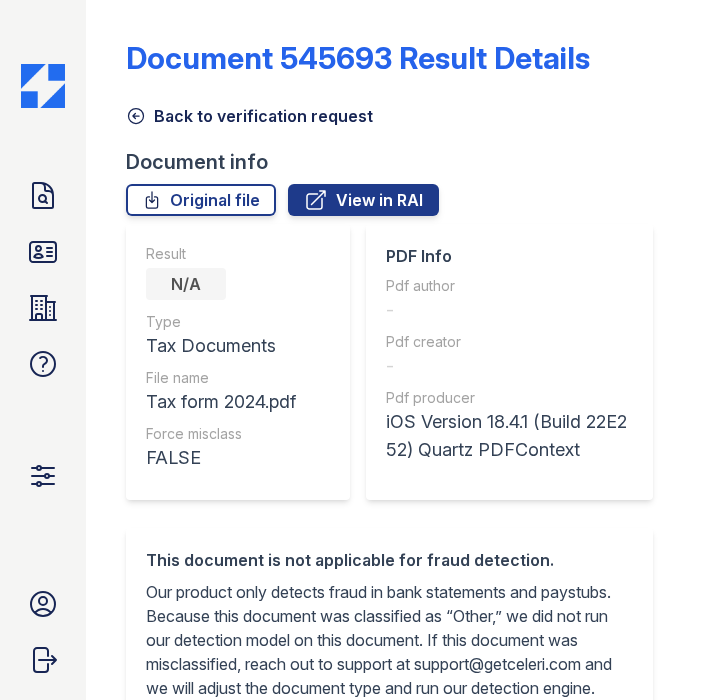 scroll, scrollTop: 0, scrollLeft: 0, axis: both 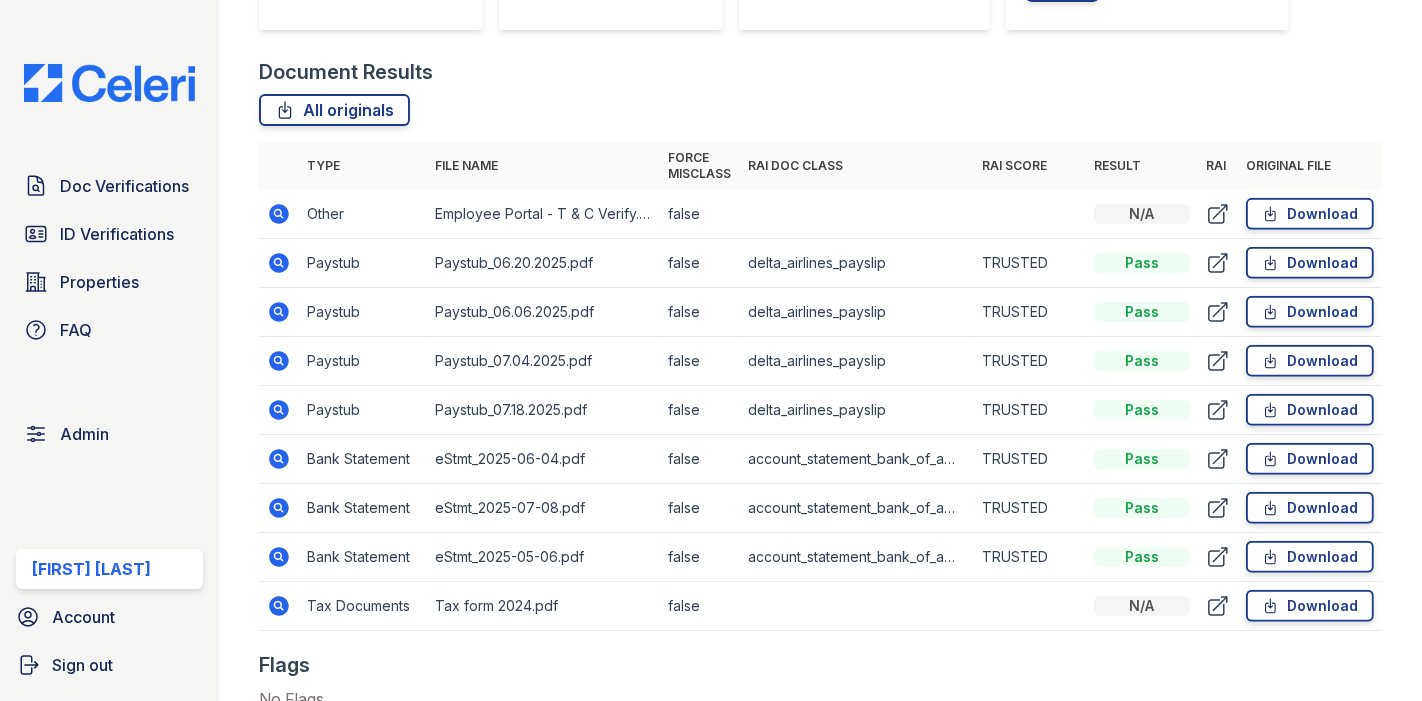 click 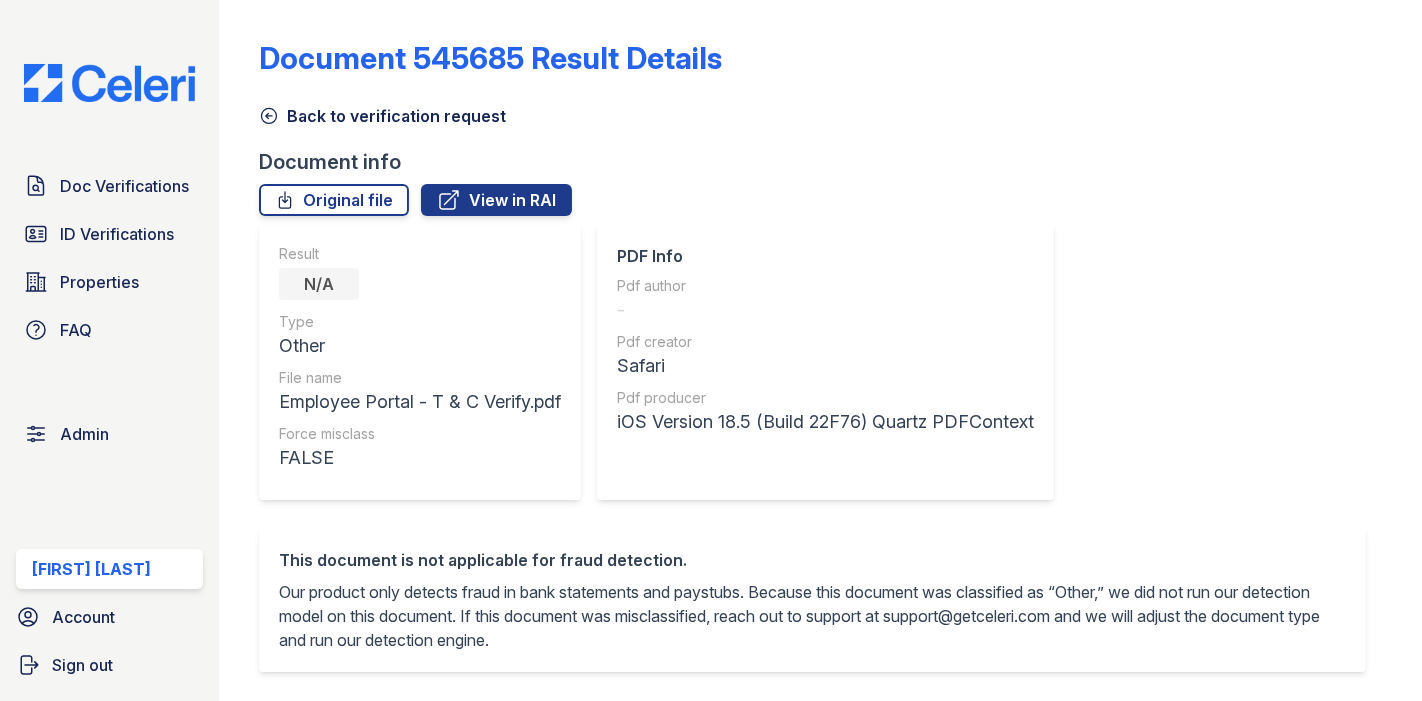 scroll, scrollTop: 0, scrollLeft: 0, axis: both 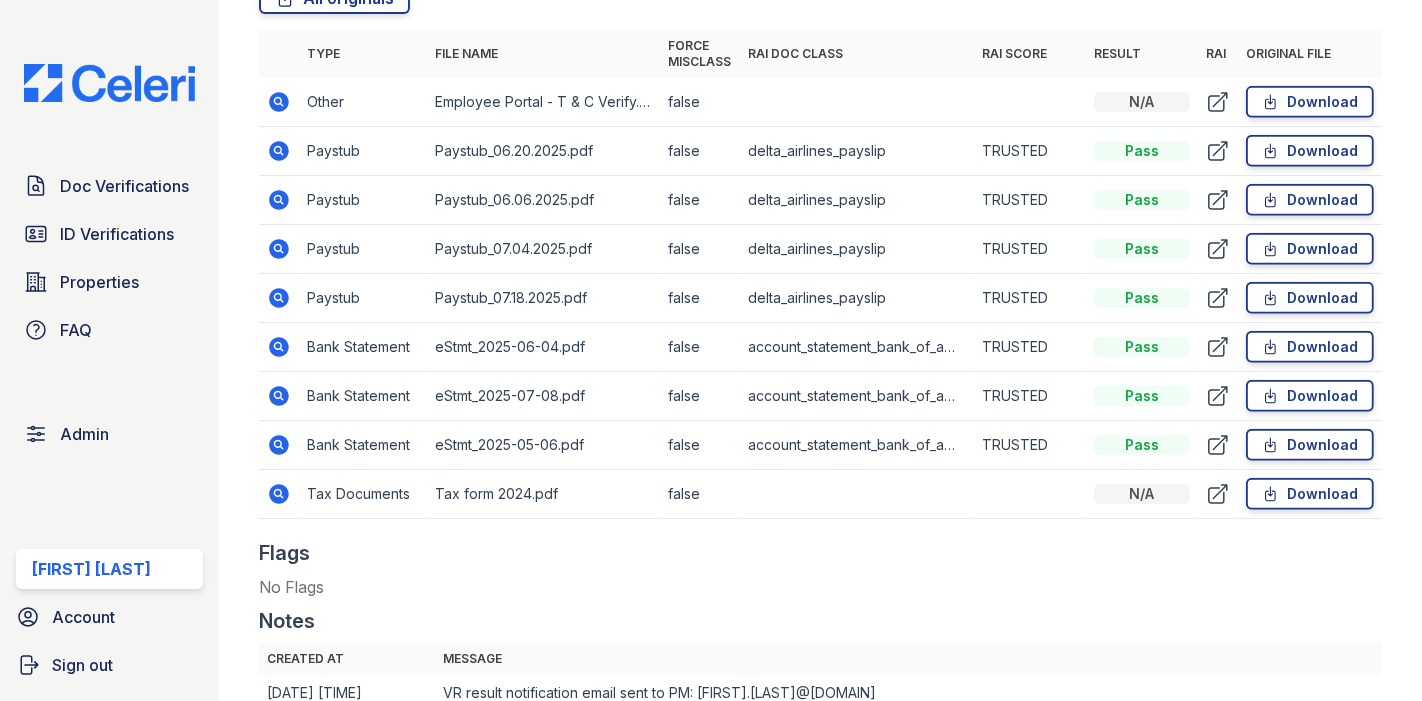 click 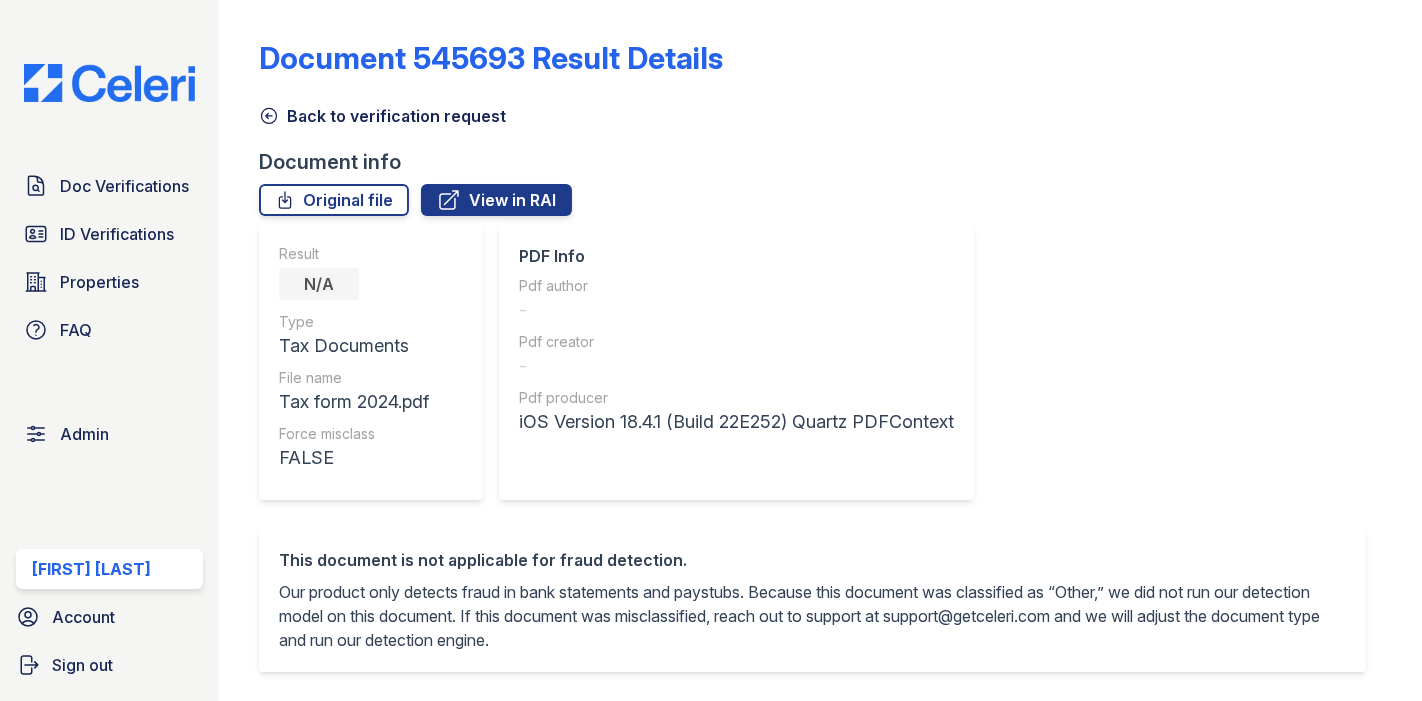 scroll, scrollTop: 0, scrollLeft: 0, axis: both 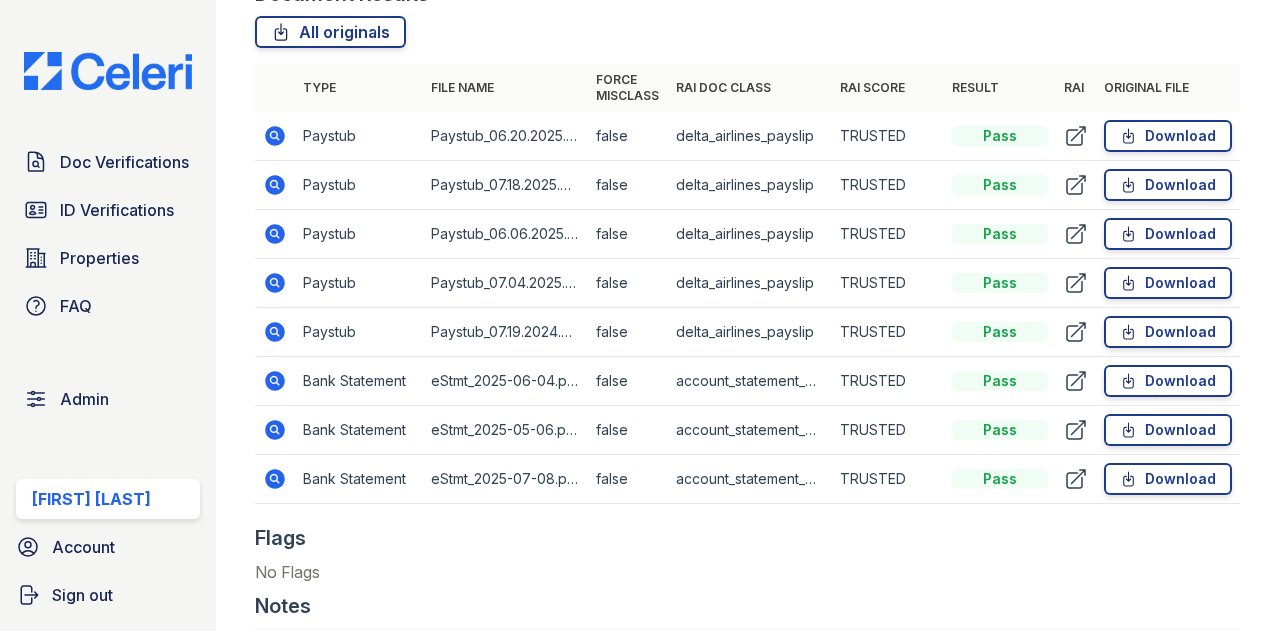 click 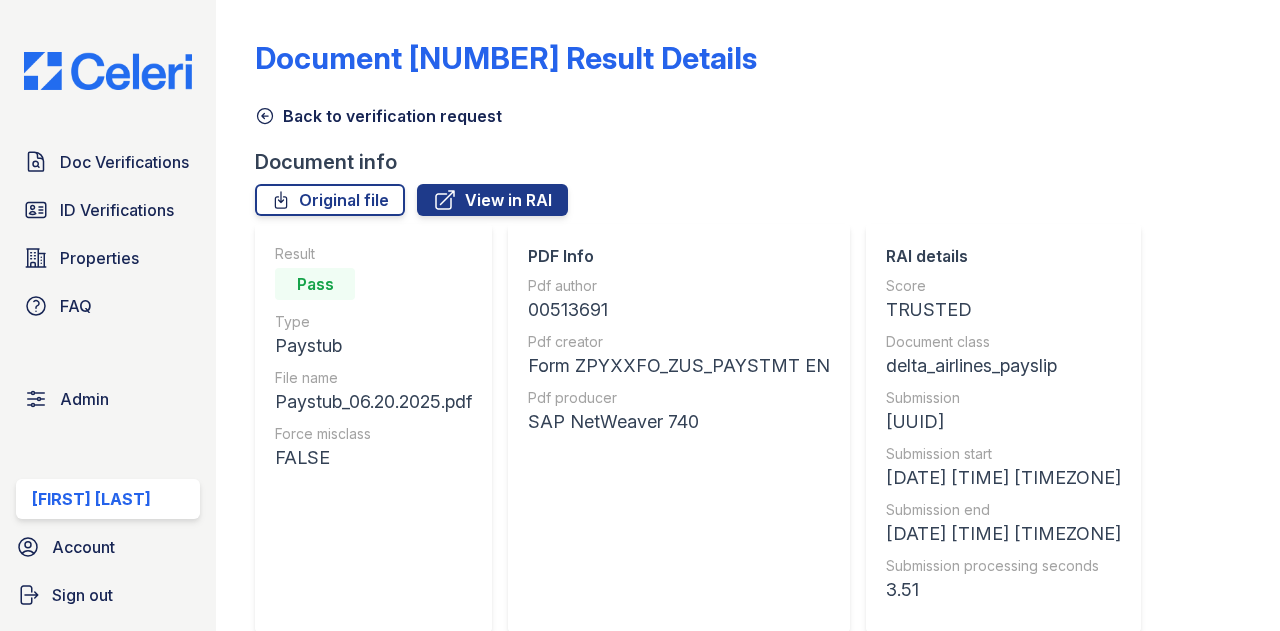 scroll, scrollTop: 0, scrollLeft: 0, axis: both 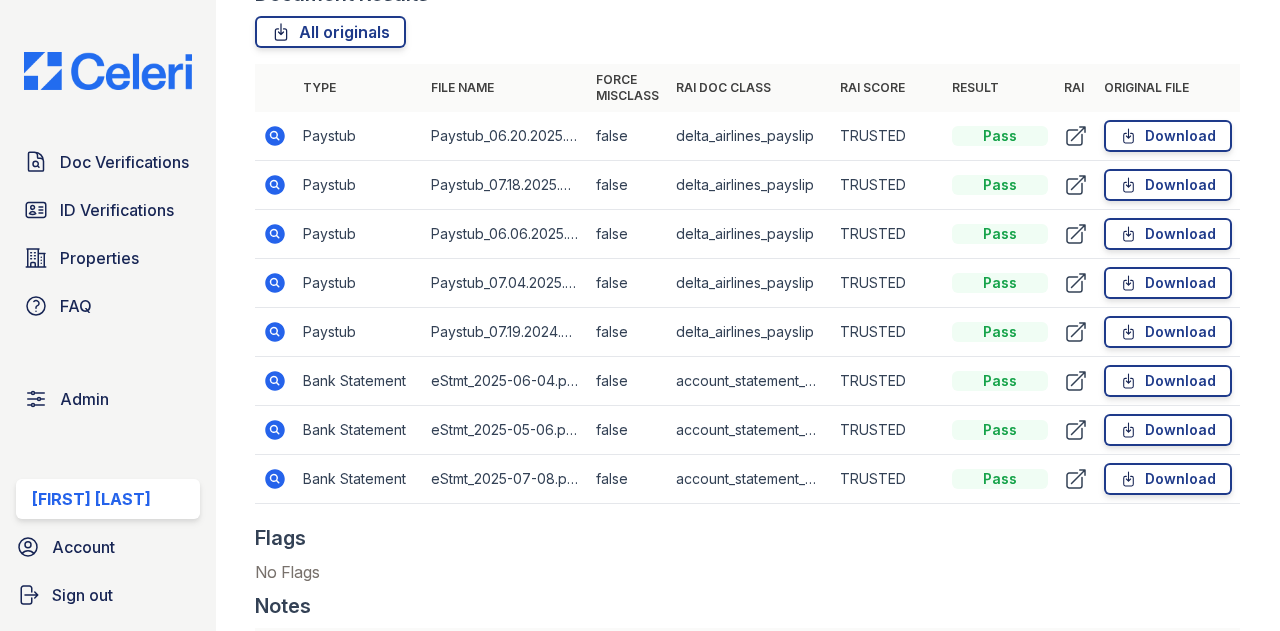 click 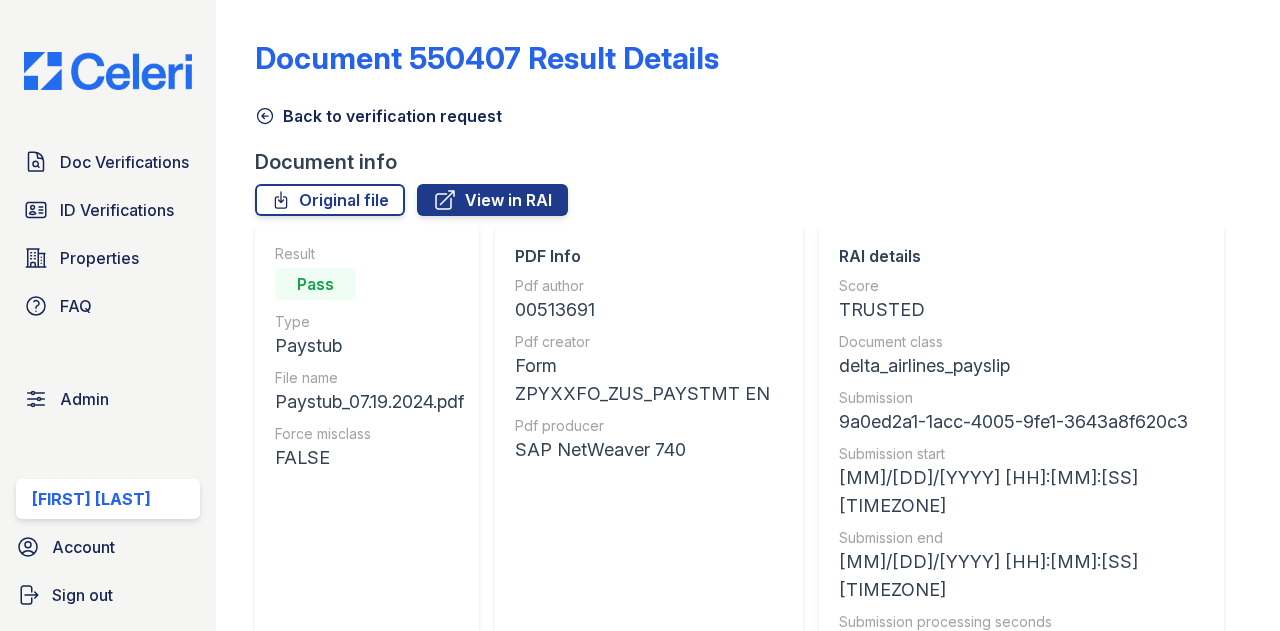 scroll, scrollTop: 0, scrollLeft: 0, axis: both 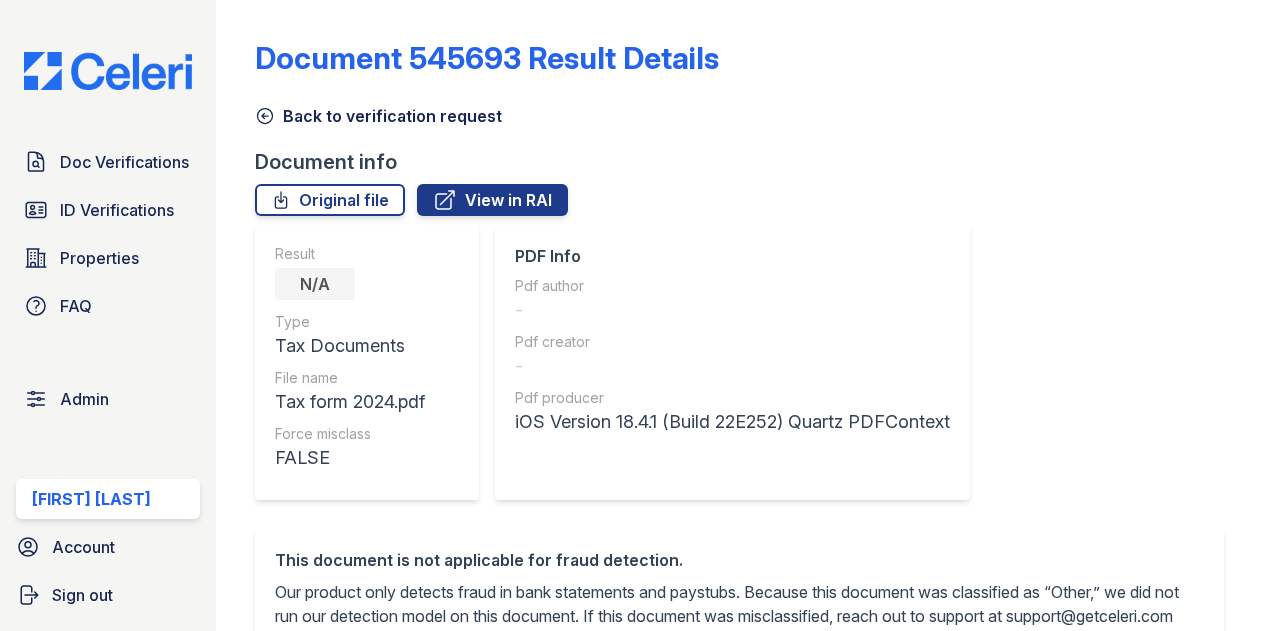 click on "Back to verification request" at bounding box center [378, 116] 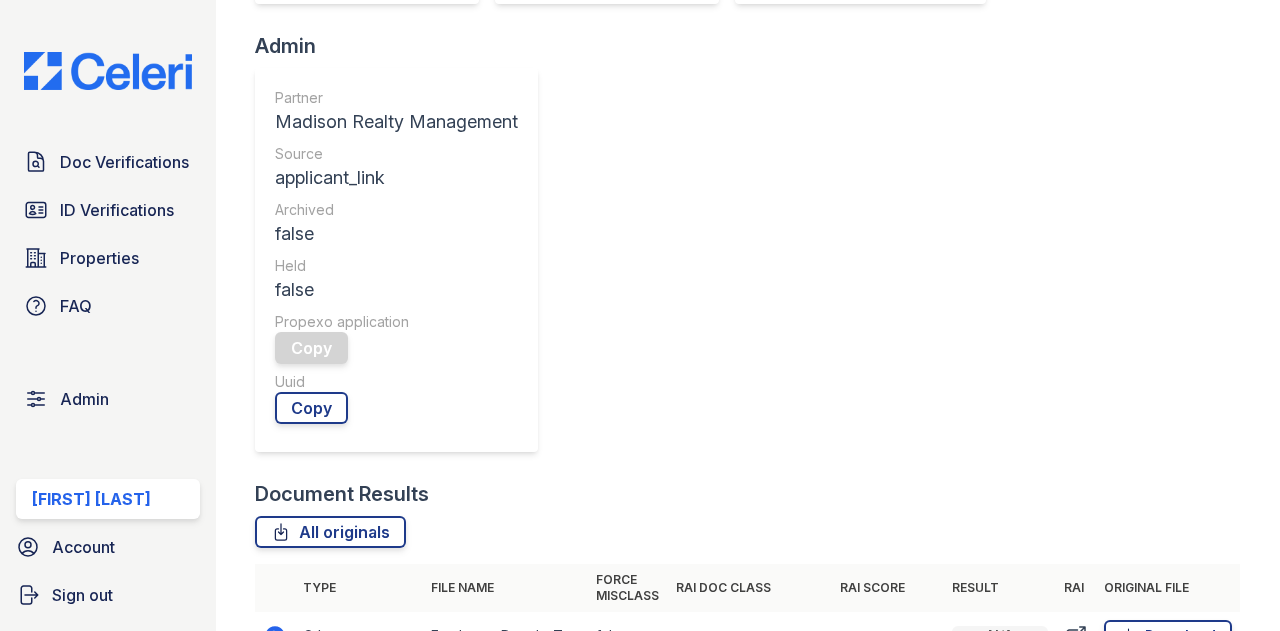 scroll, scrollTop: 100, scrollLeft: 0, axis: vertical 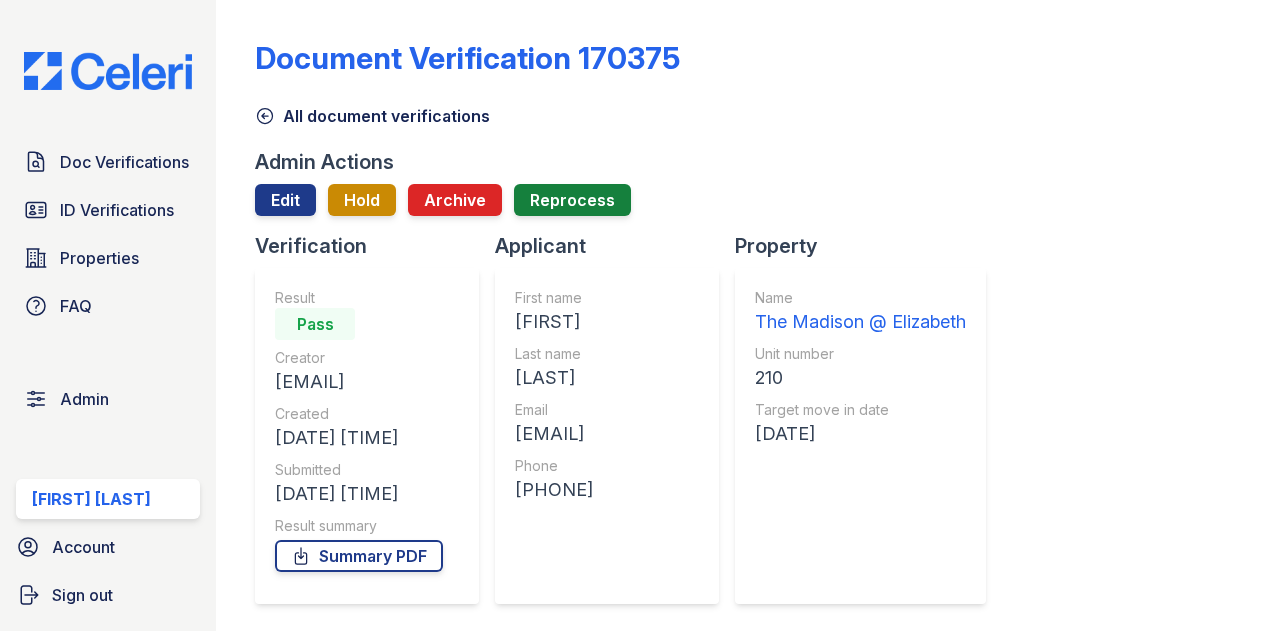 click on "The Madison @ Elizabeth" at bounding box center (860, 322) 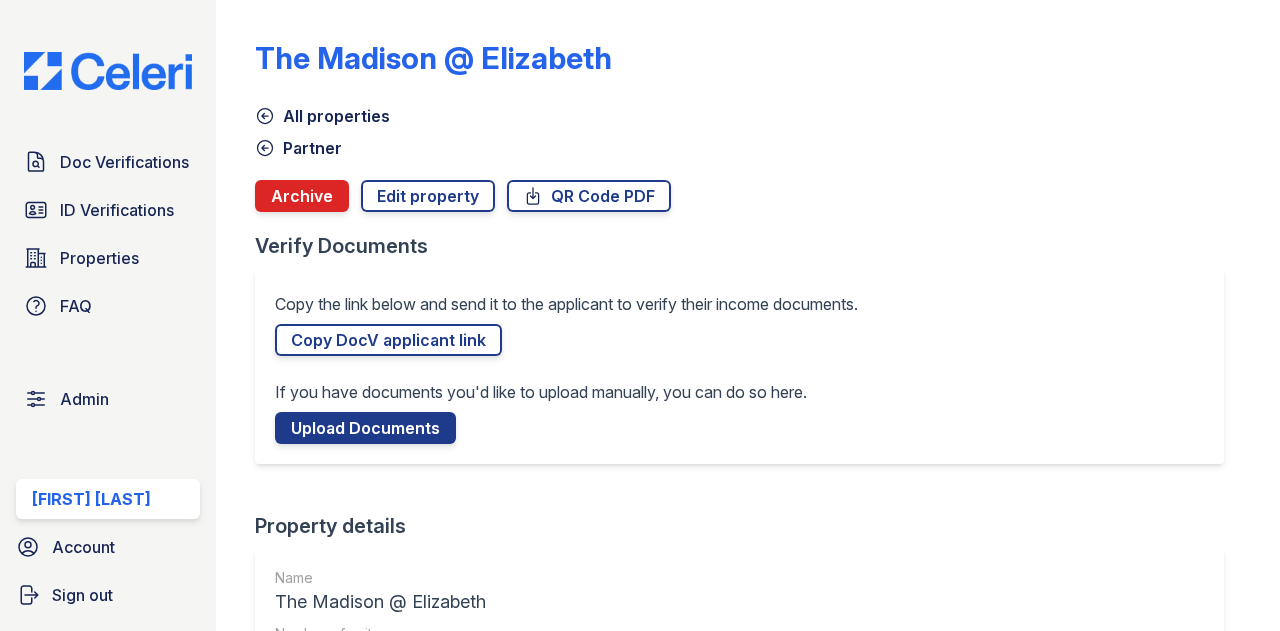 scroll, scrollTop: 0, scrollLeft: 0, axis: both 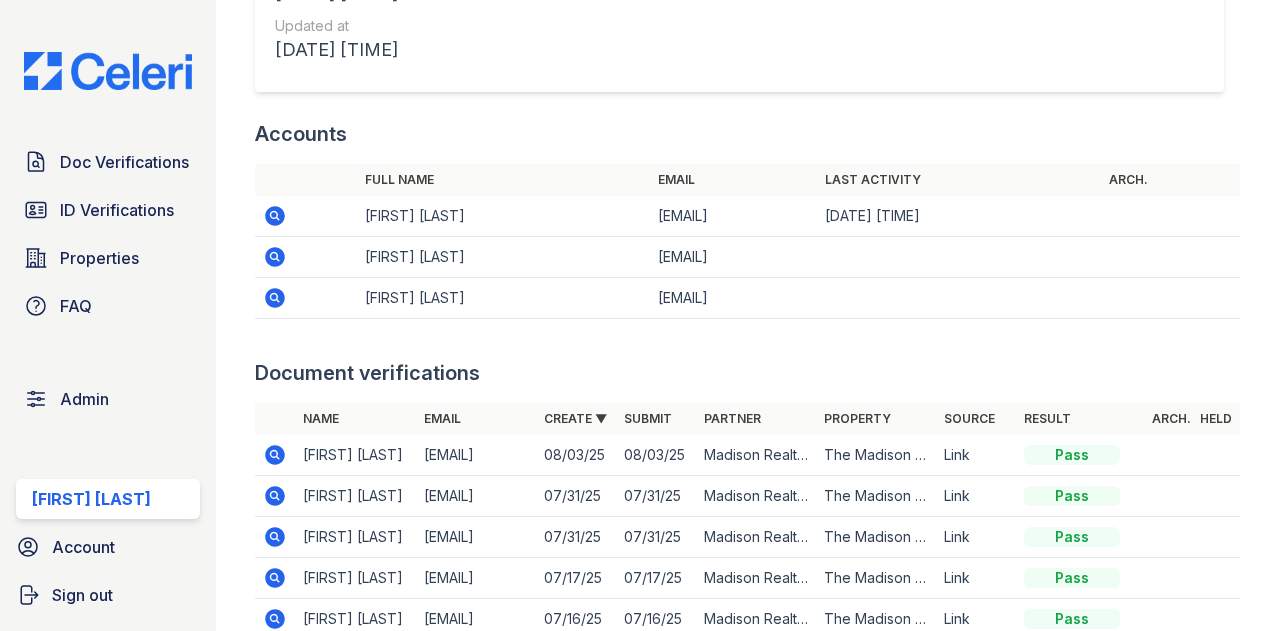 click at bounding box center (275, 455) 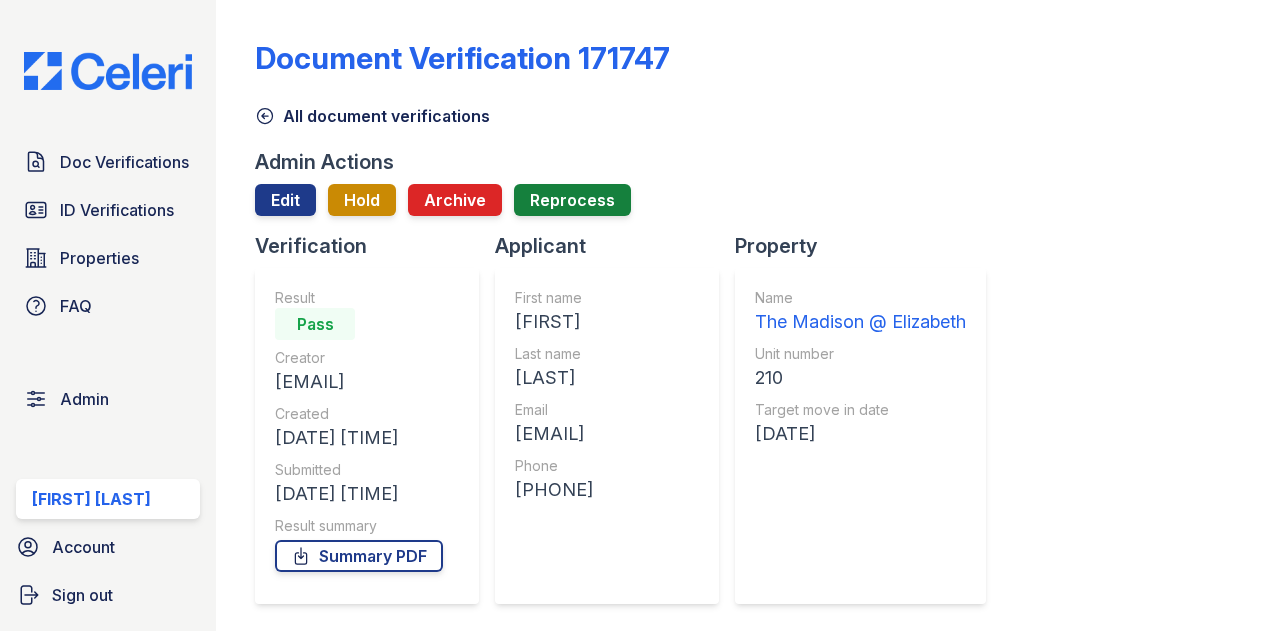 scroll, scrollTop: 0, scrollLeft: 0, axis: both 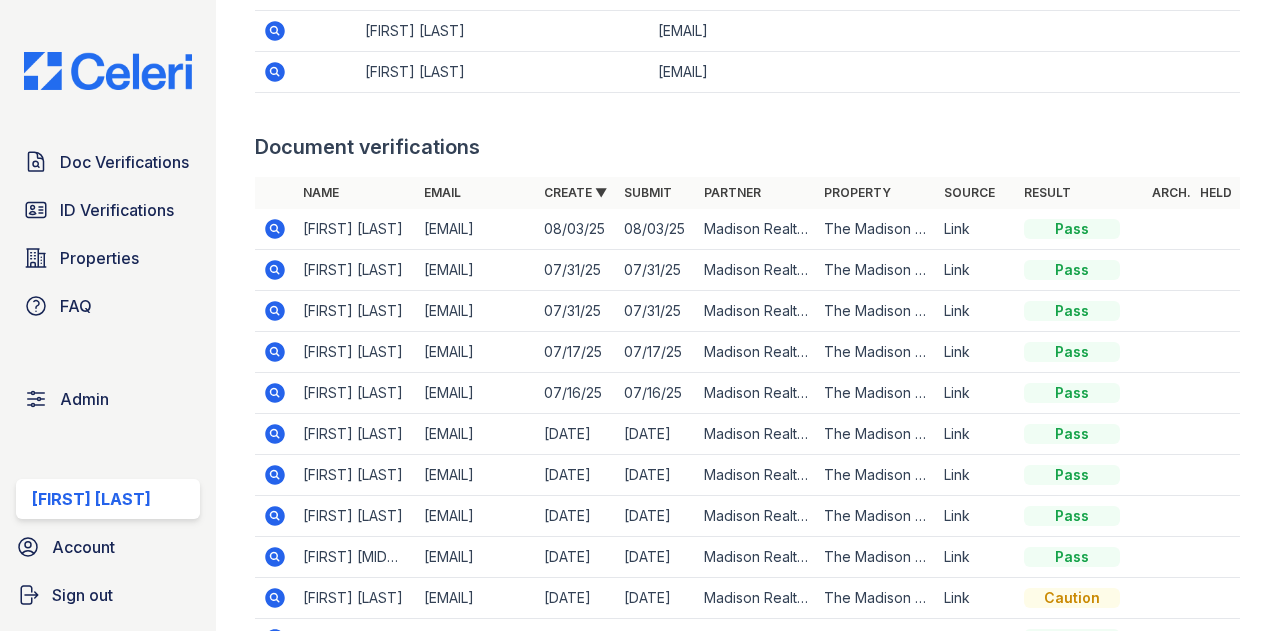 click 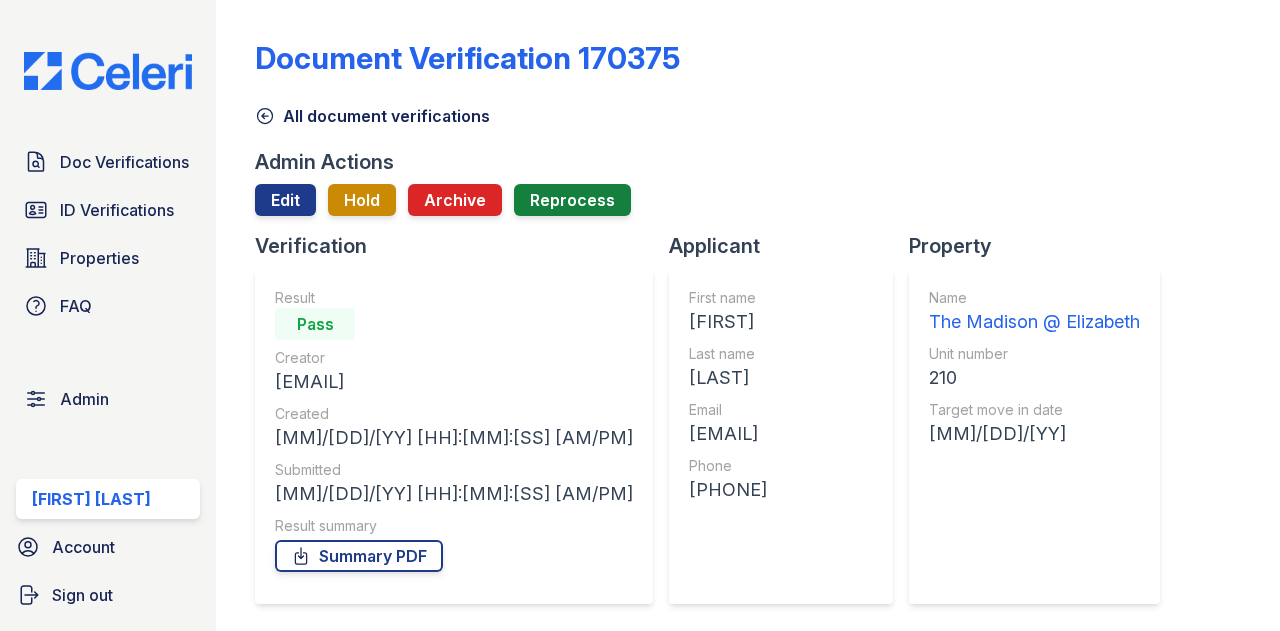 scroll, scrollTop: 0, scrollLeft: 0, axis: both 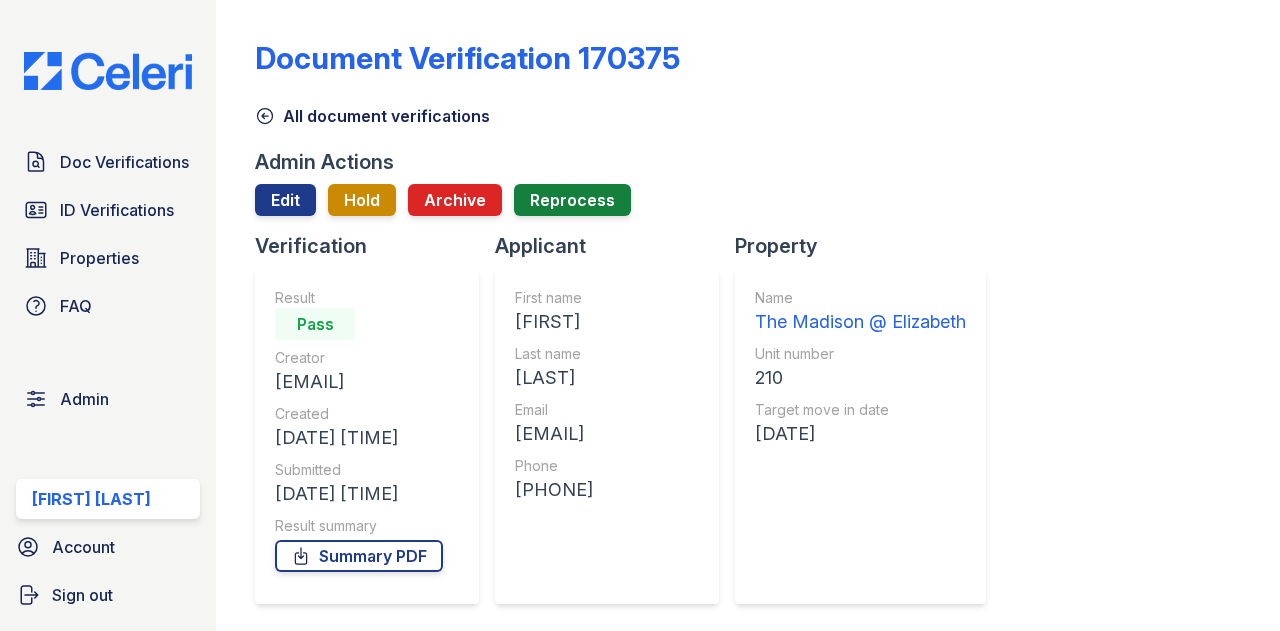 click on "The Madison @ Elizabeth" at bounding box center [860, 322] 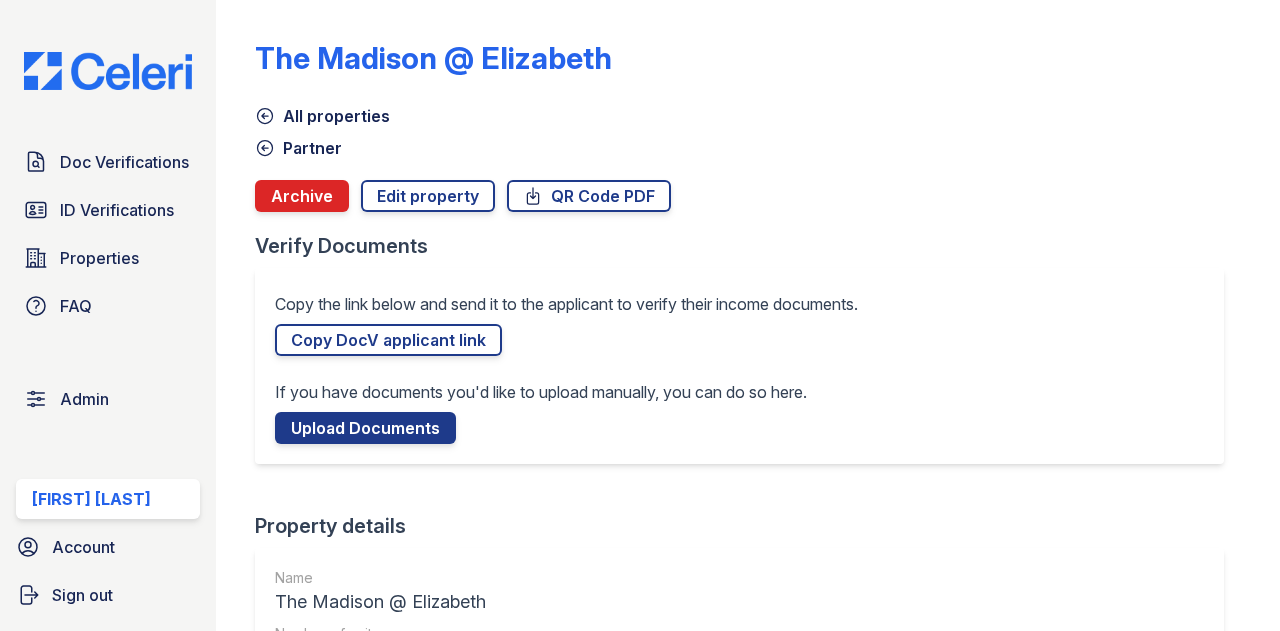 scroll, scrollTop: 0, scrollLeft: 0, axis: both 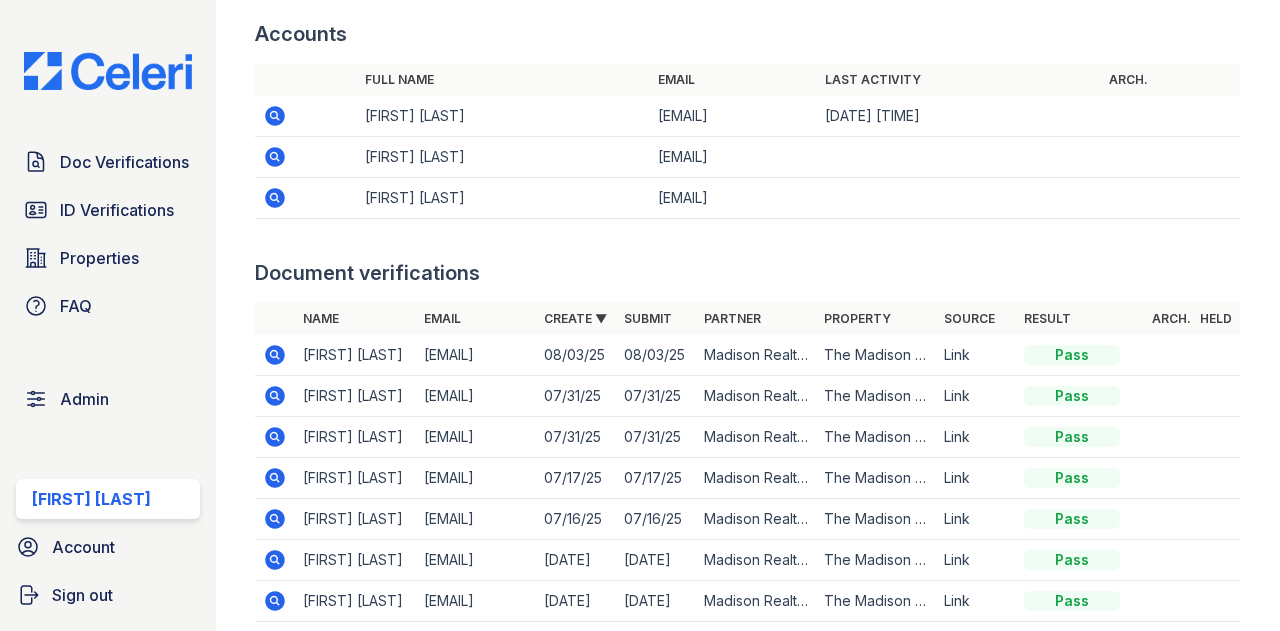click 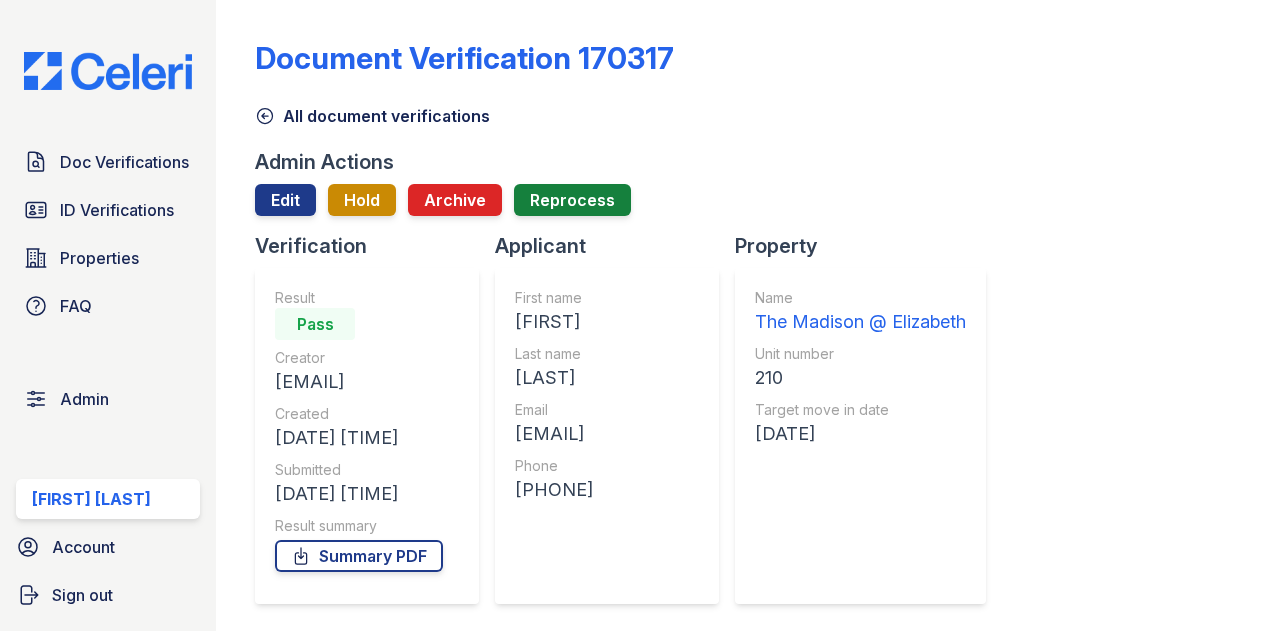 scroll, scrollTop: 0, scrollLeft: 0, axis: both 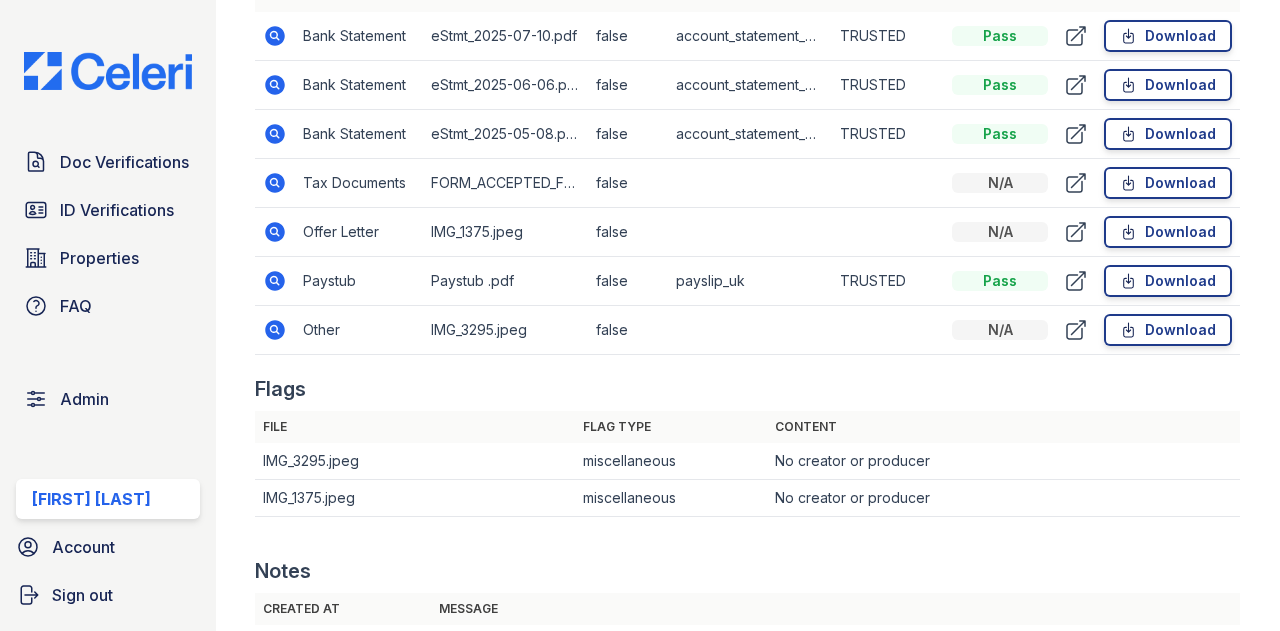 click 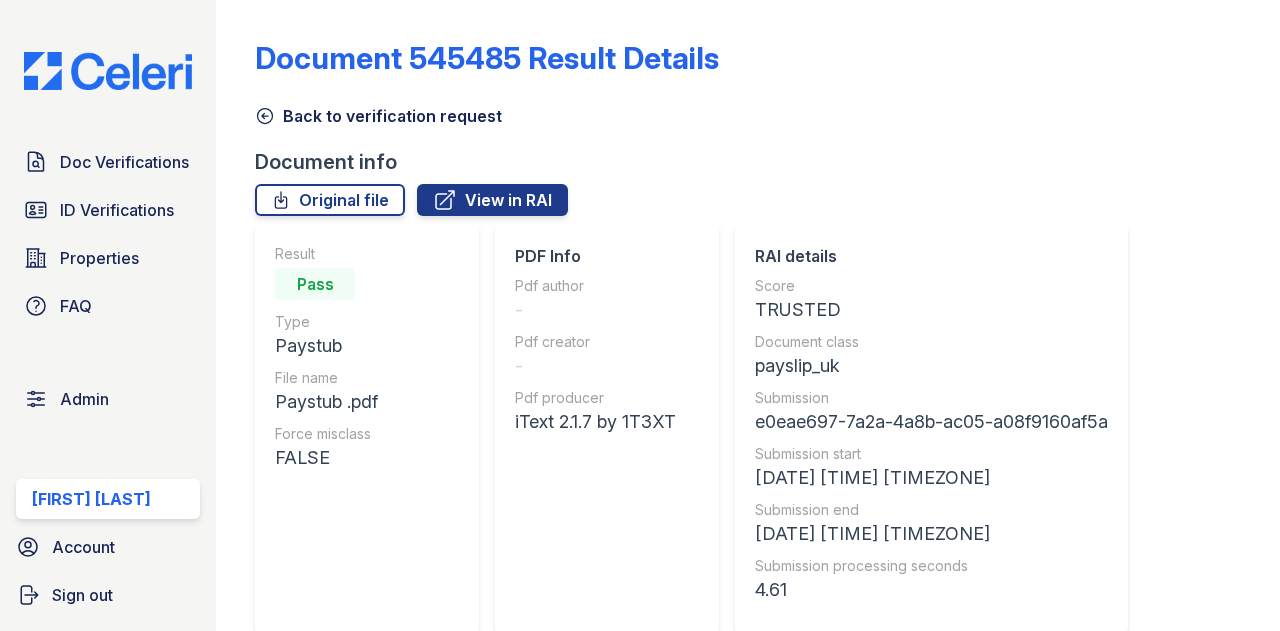 scroll, scrollTop: 0, scrollLeft: 0, axis: both 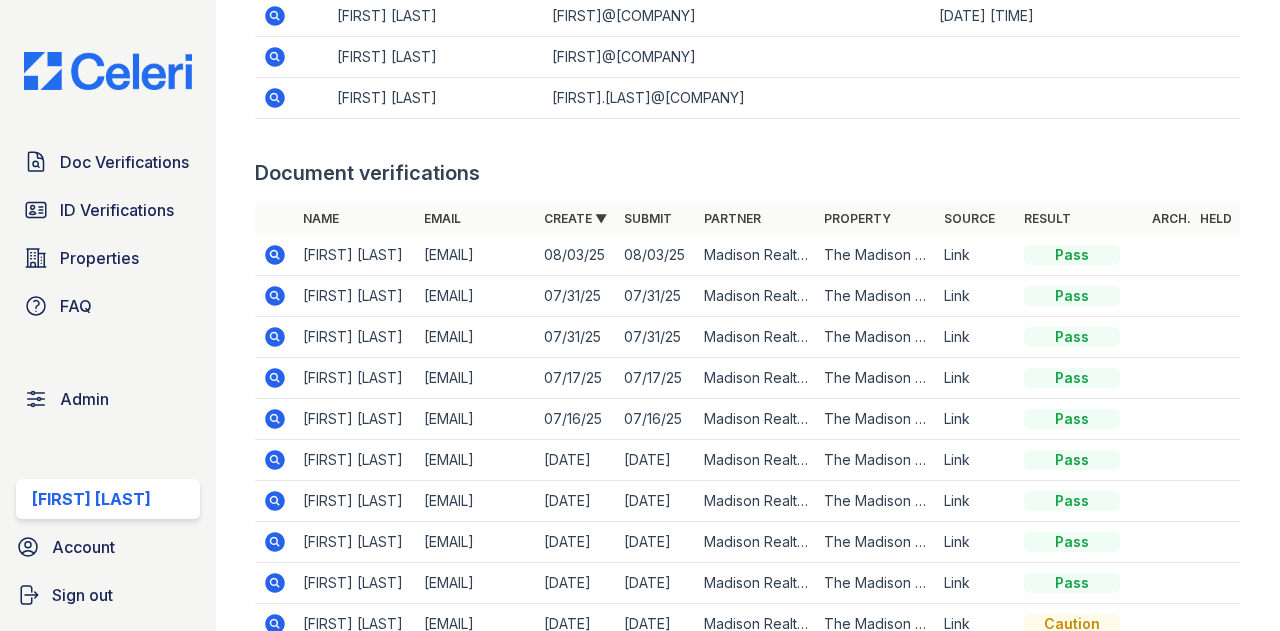 click 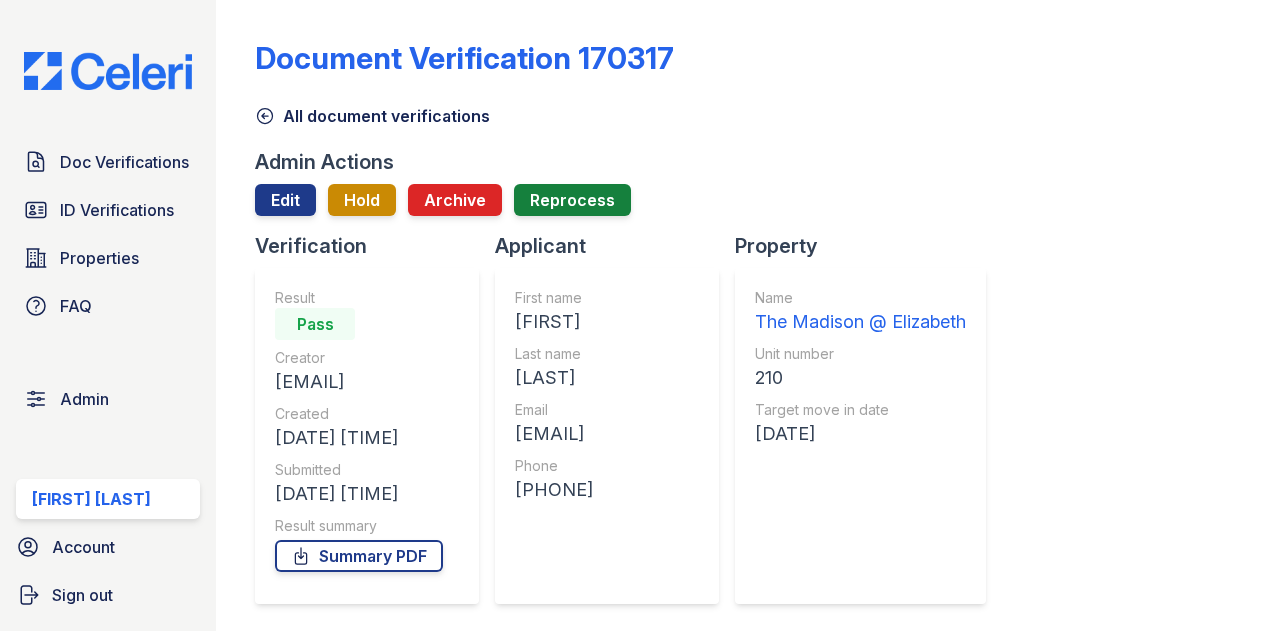 scroll, scrollTop: 0, scrollLeft: 0, axis: both 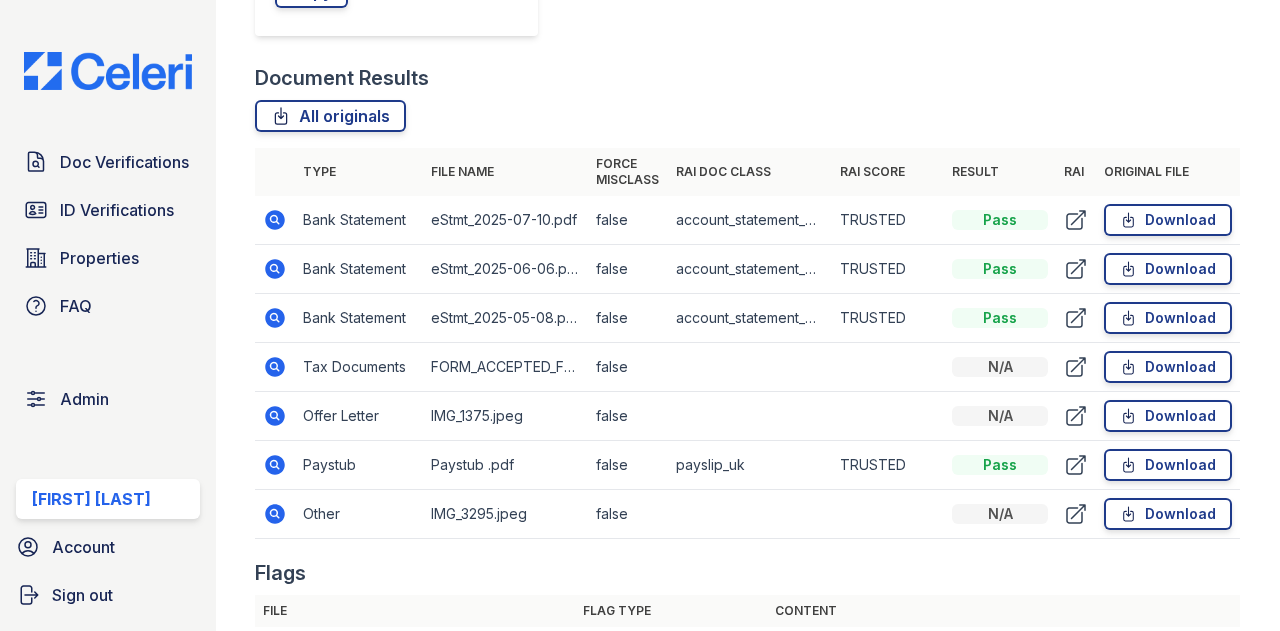 click 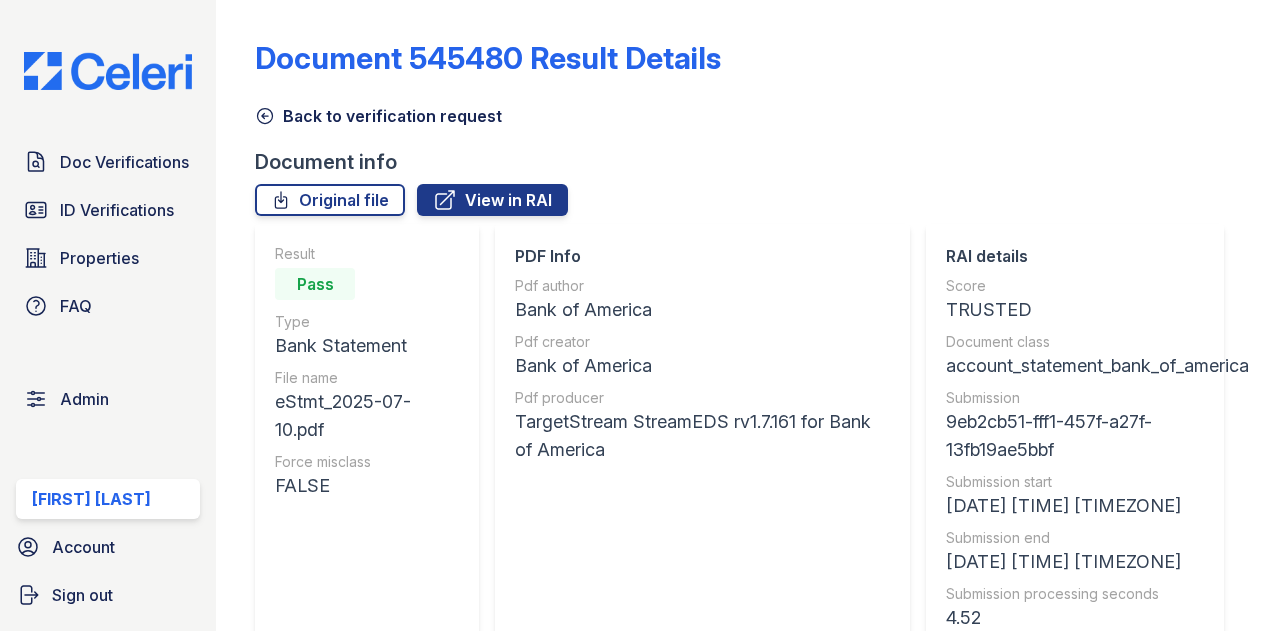 scroll, scrollTop: 0, scrollLeft: 0, axis: both 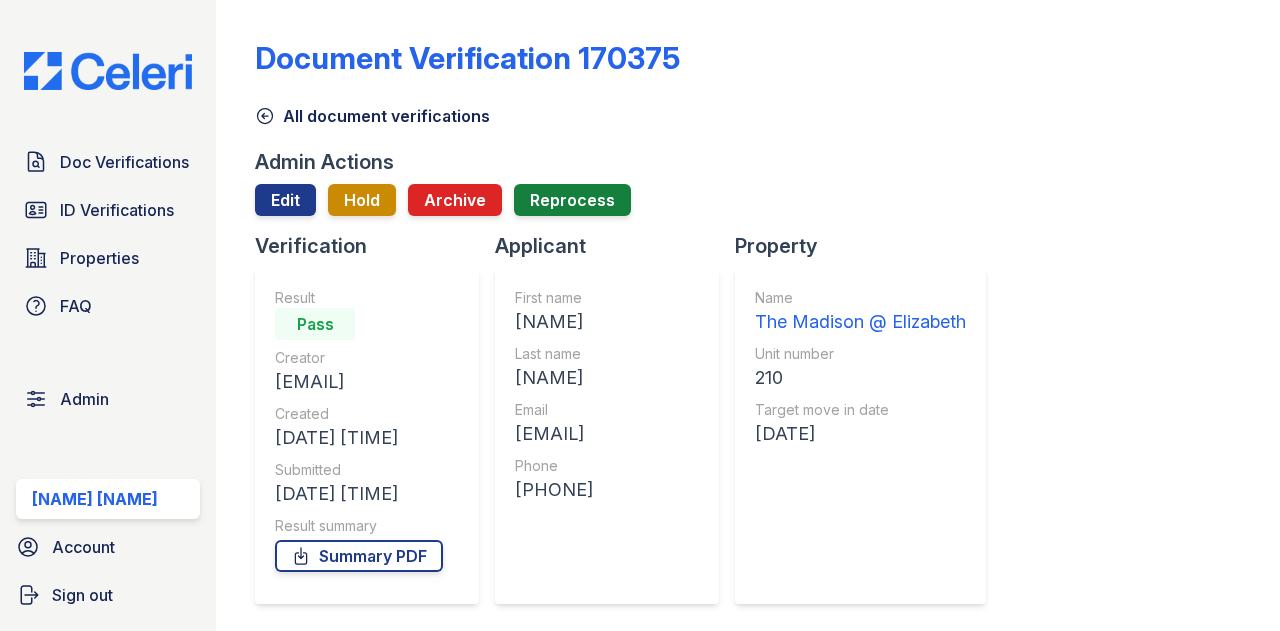 click on "Document Verification 170375" at bounding box center [467, 58] 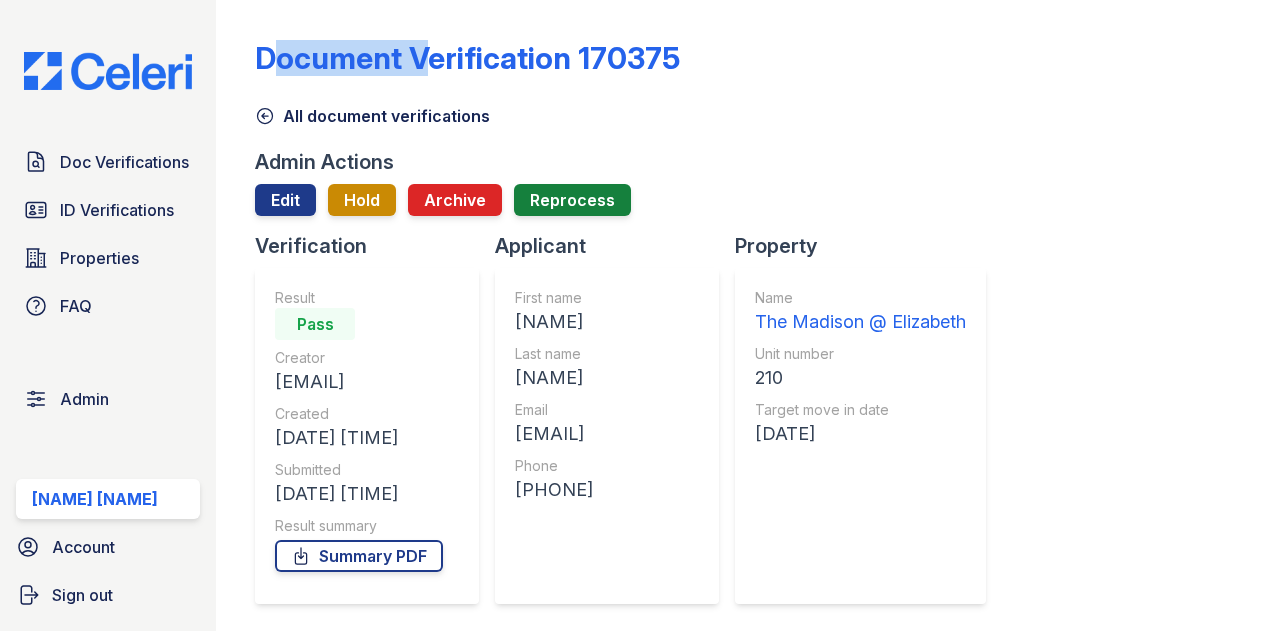 click on "Document Verification 170375" at bounding box center [467, 58] 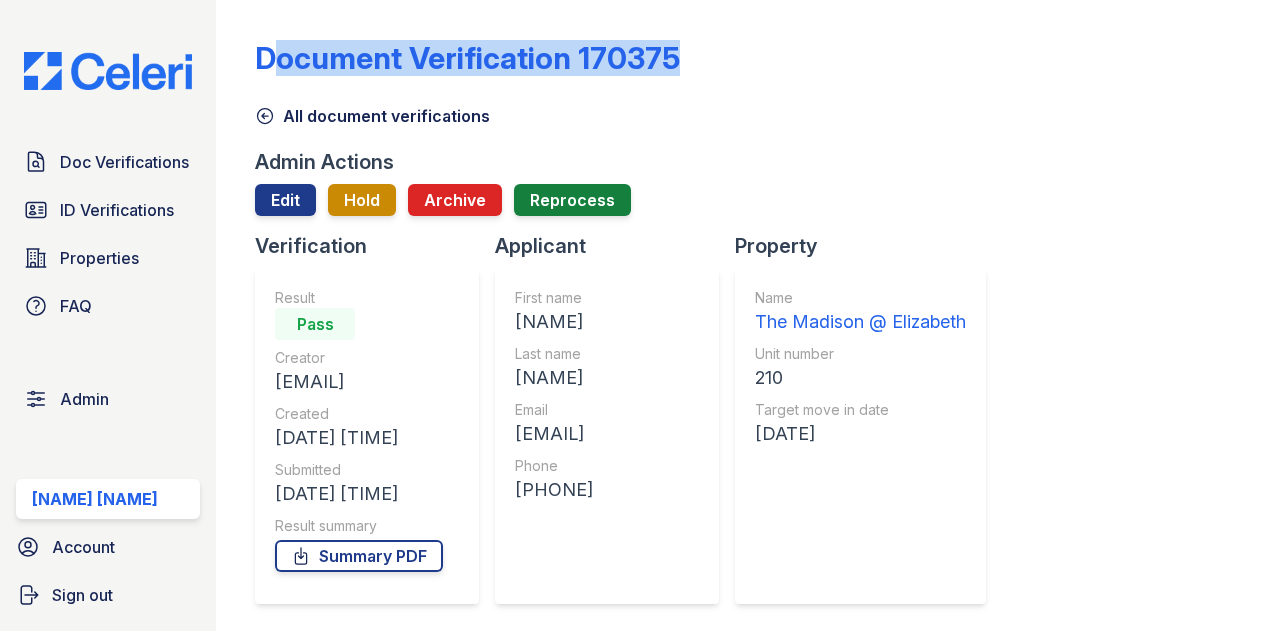 click on "Document Verification 170375" at bounding box center (467, 58) 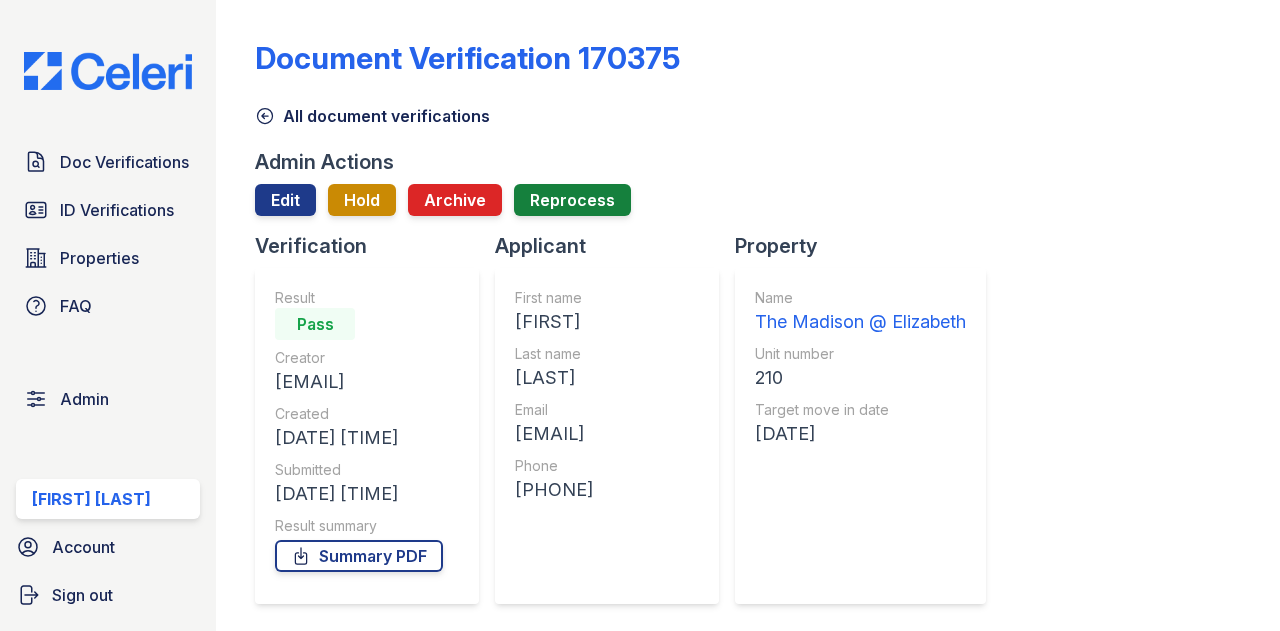 scroll, scrollTop: 0, scrollLeft: 0, axis: both 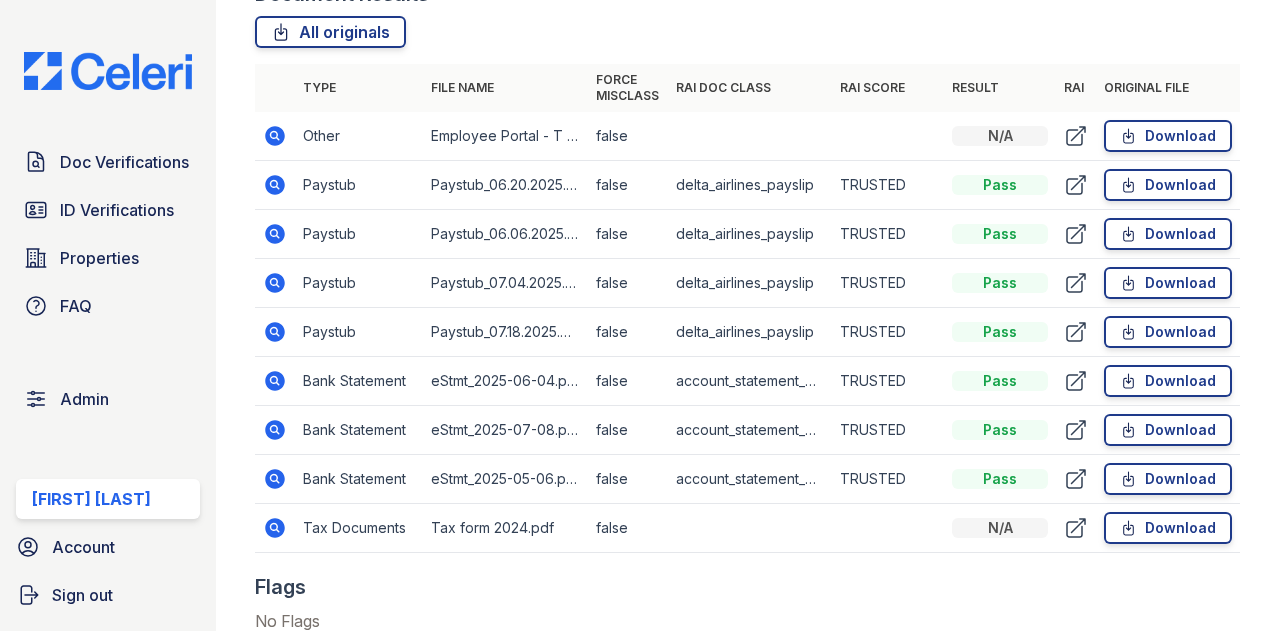 click on "Paystub_07.18.2025.pdf" at bounding box center [505, 332] 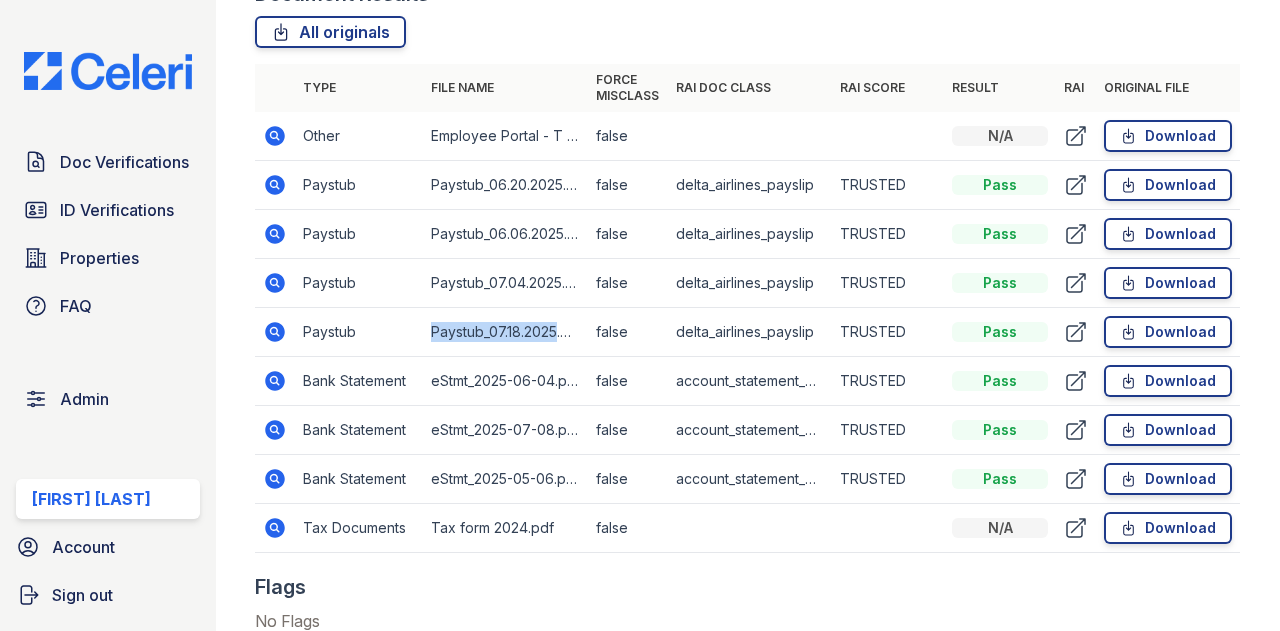 click on "Paystub_07.18.2025.pdf" at bounding box center (505, 332) 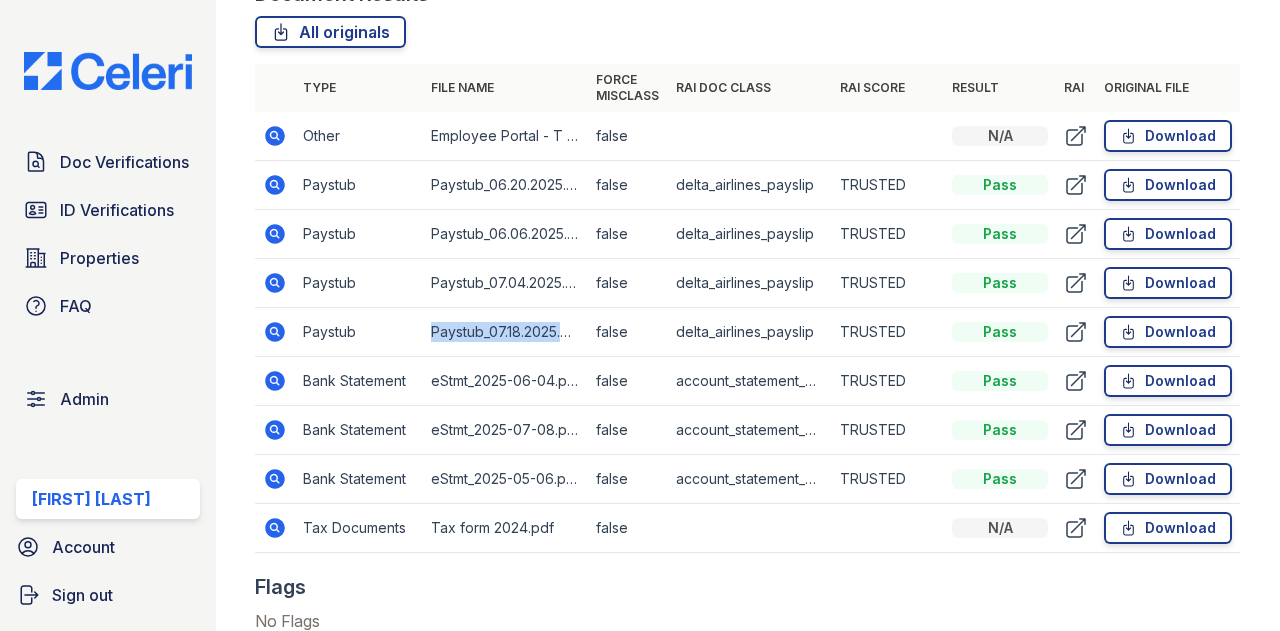 click on "Paystub_07.18.2025.pdf" at bounding box center (505, 332) 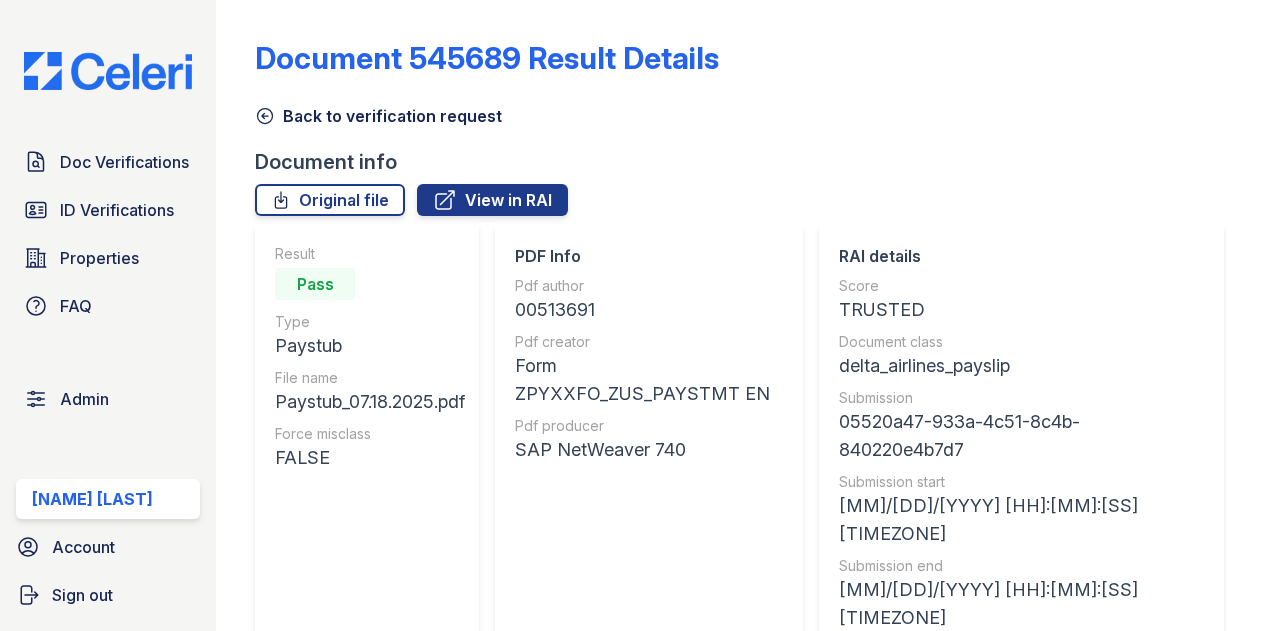 scroll, scrollTop: 0, scrollLeft: 0, axis: both 